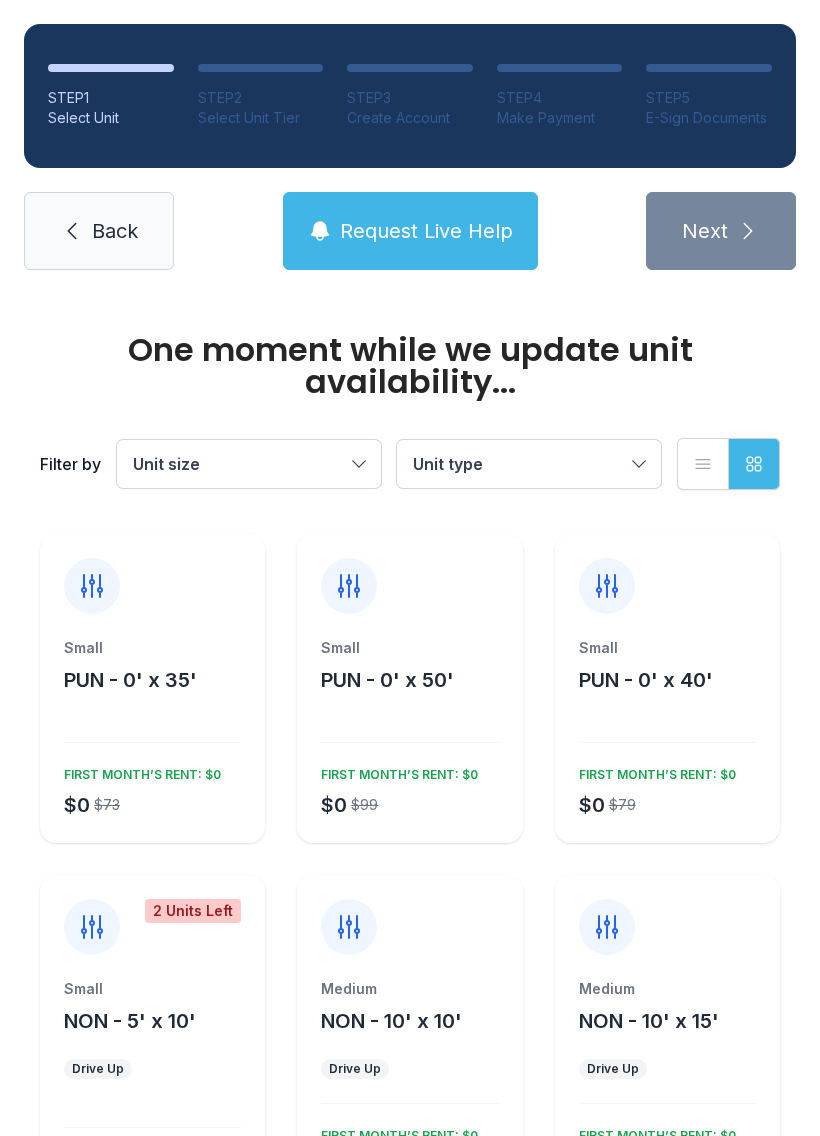 scroll, scrollTop: 0, scrollLeft: 0, axis: both 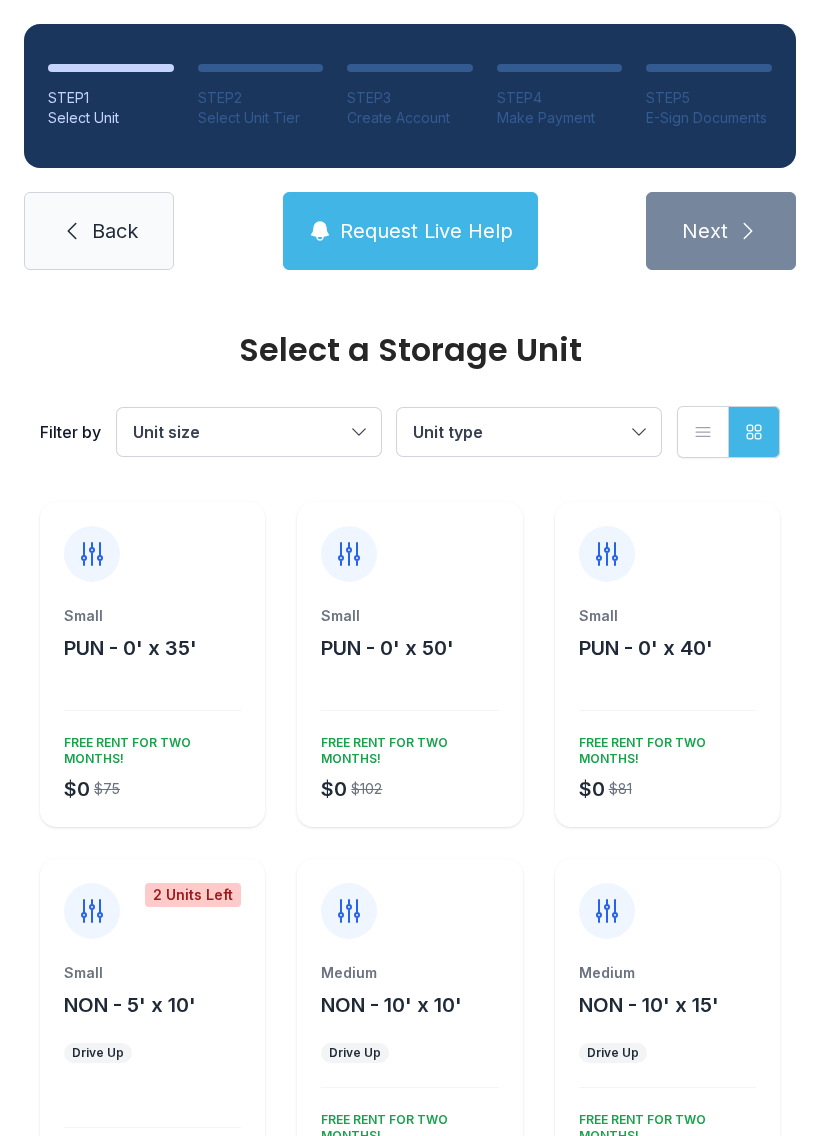 click on "STEP  1" at bounding box center [111, 98] 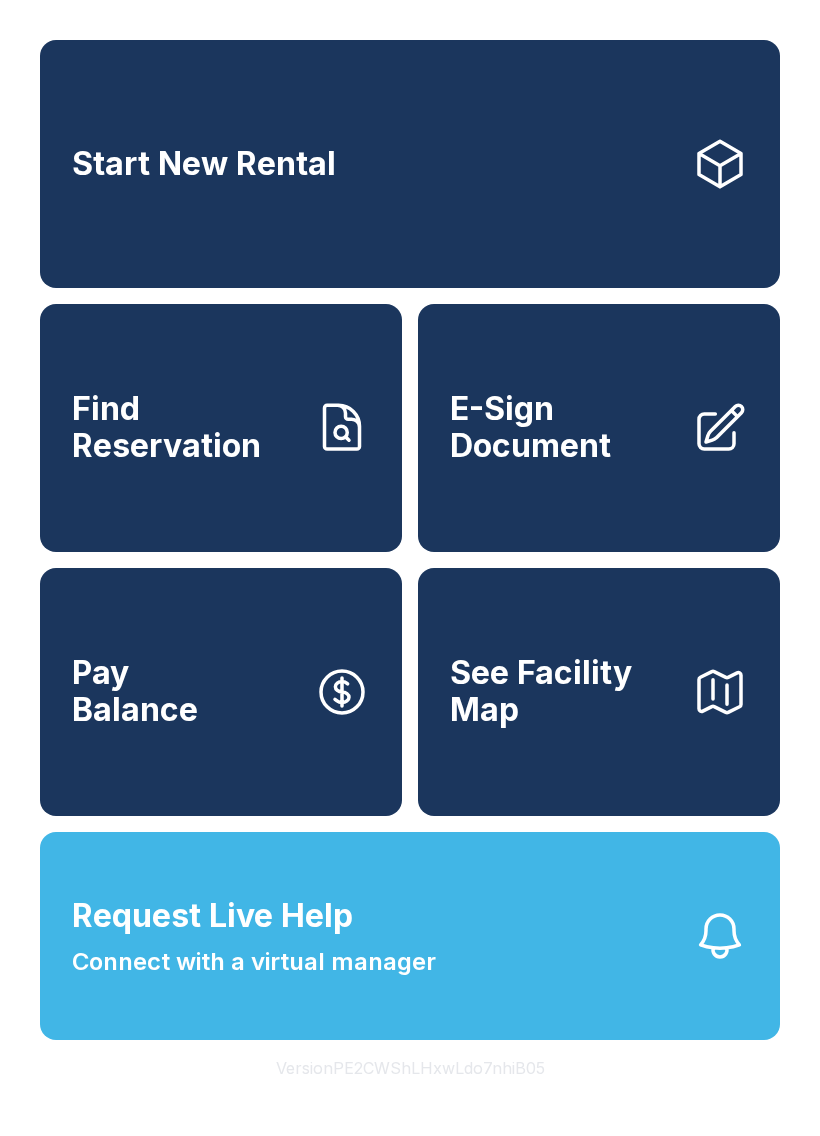 click on "Request Live Help Connect with a virtual manager" at bounding box center [254, 936] 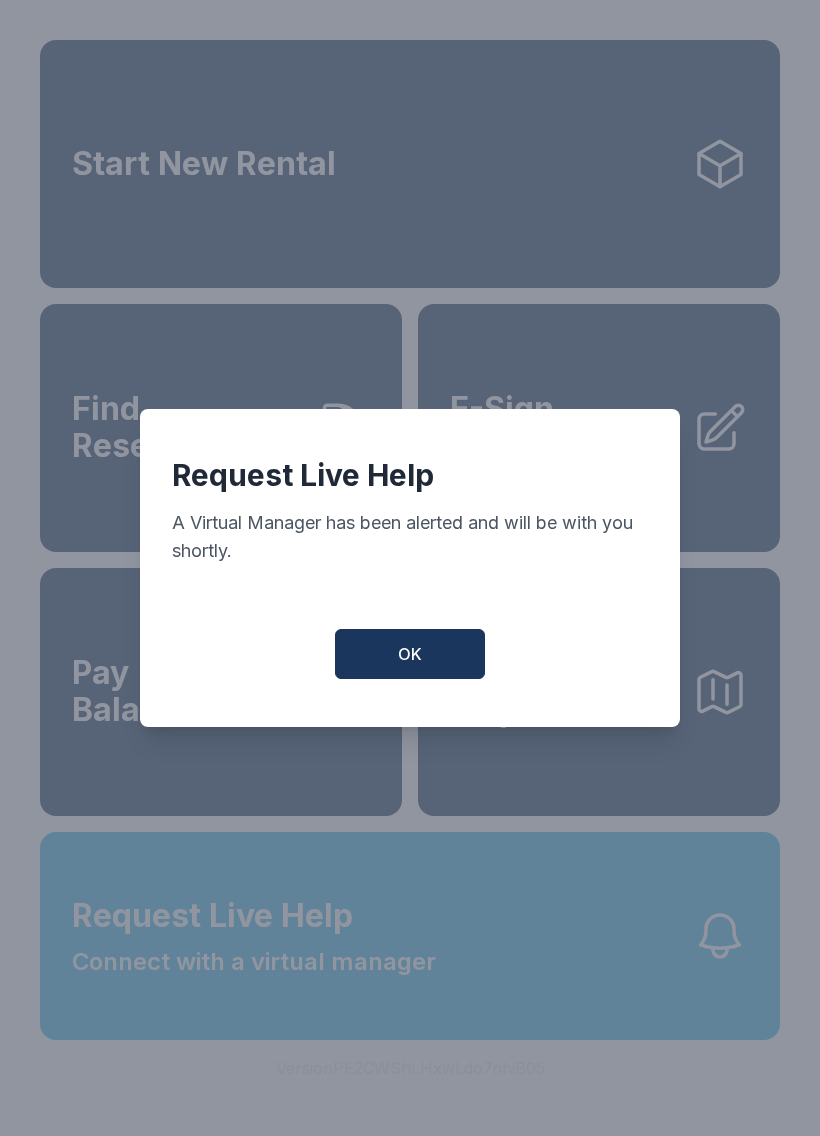 click on "OK" at bounding box center (410, 654) 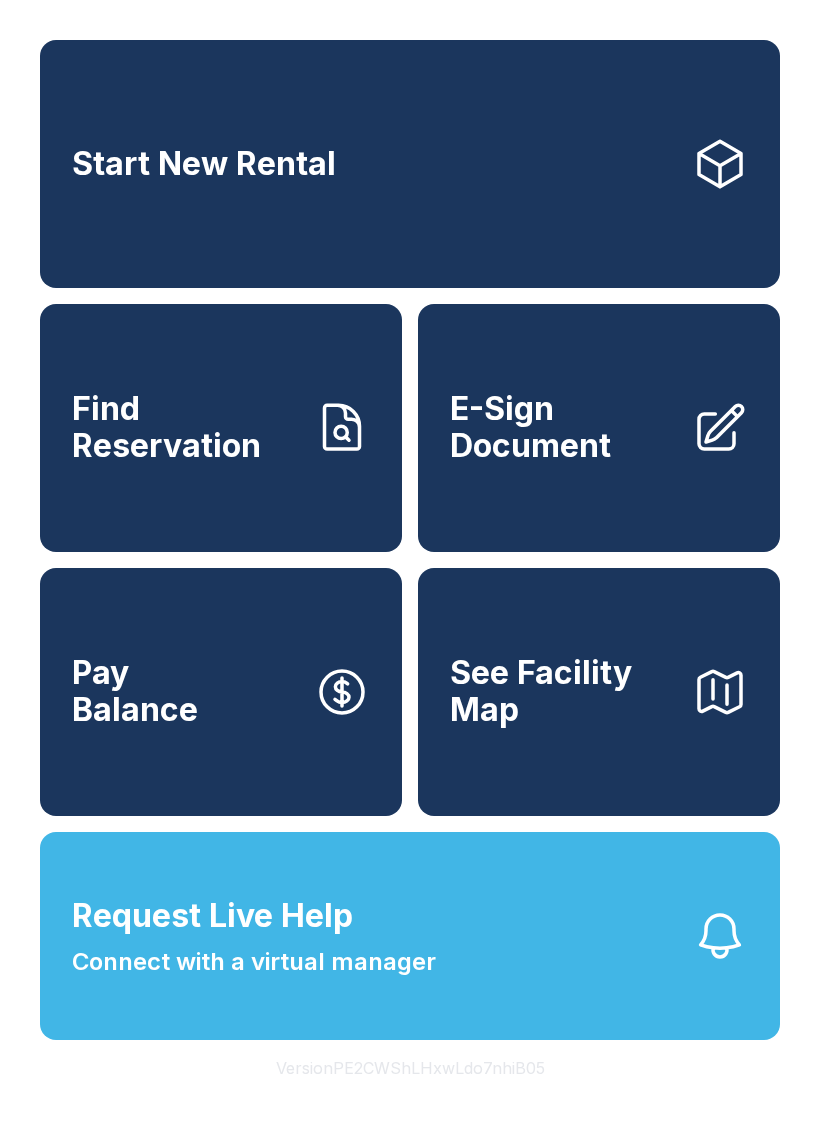 click on "Connect with a virtual manager" at bounding box center [254, 962] 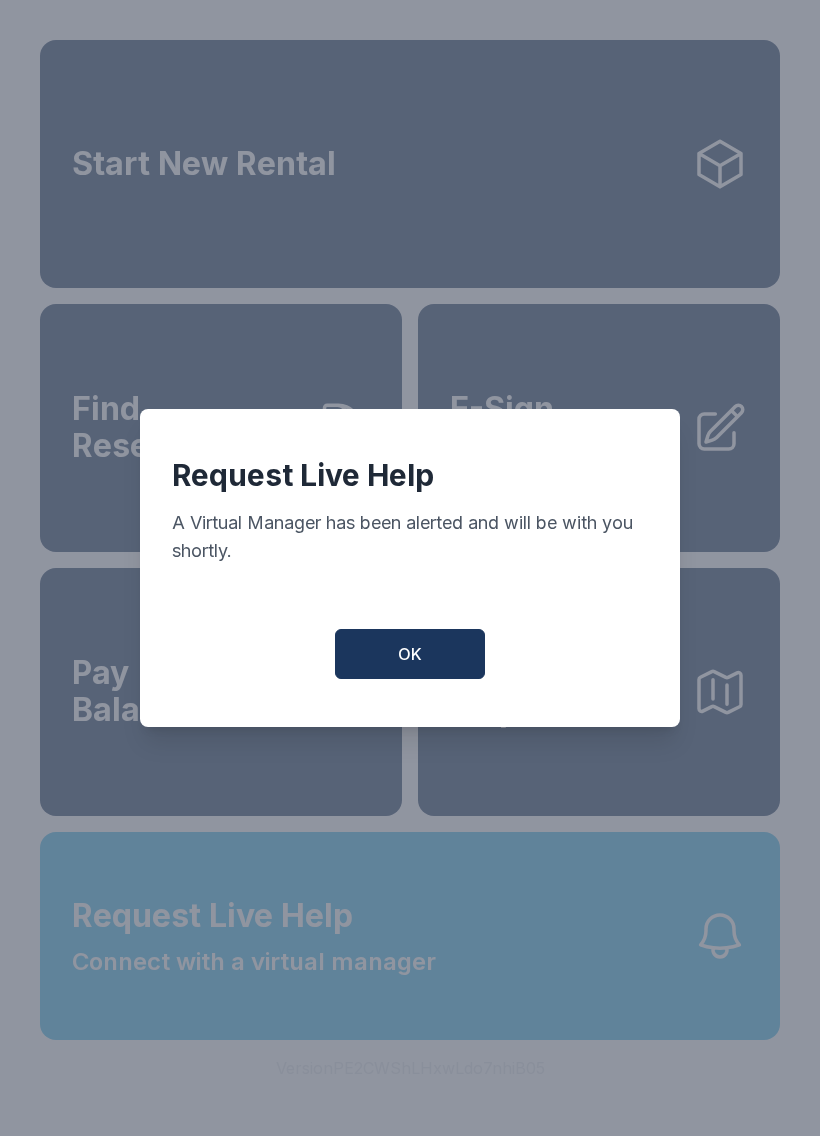 click on "OK" at bounding box center [410, 654] 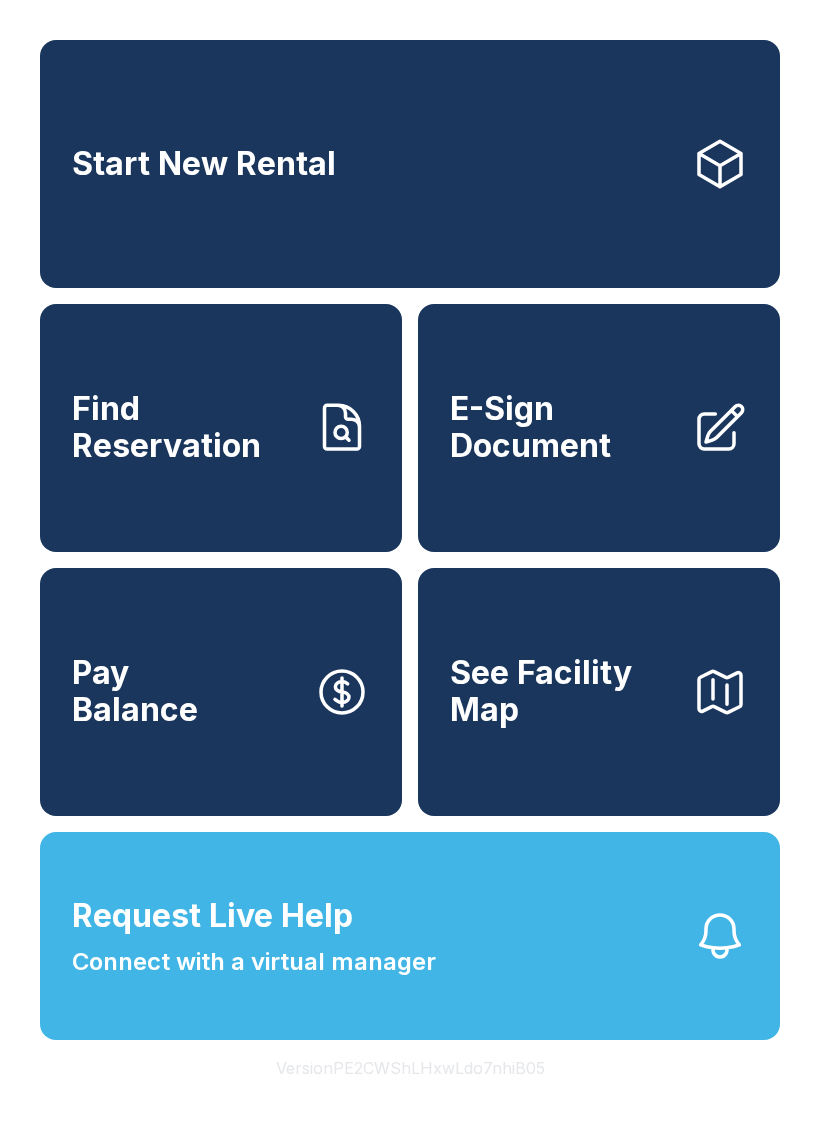 click on "Connect with a virtual manager" at bounding box center (254, 962) 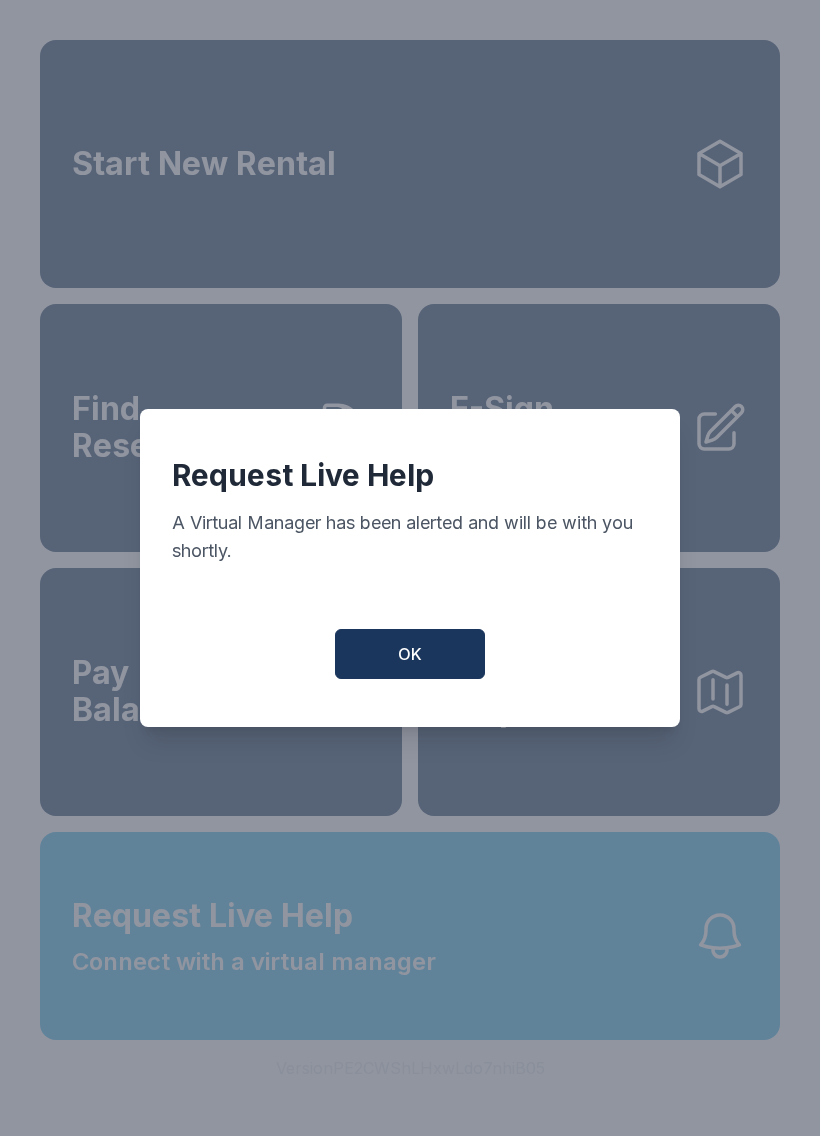 click on "OK" at bounding box center (410, 654) 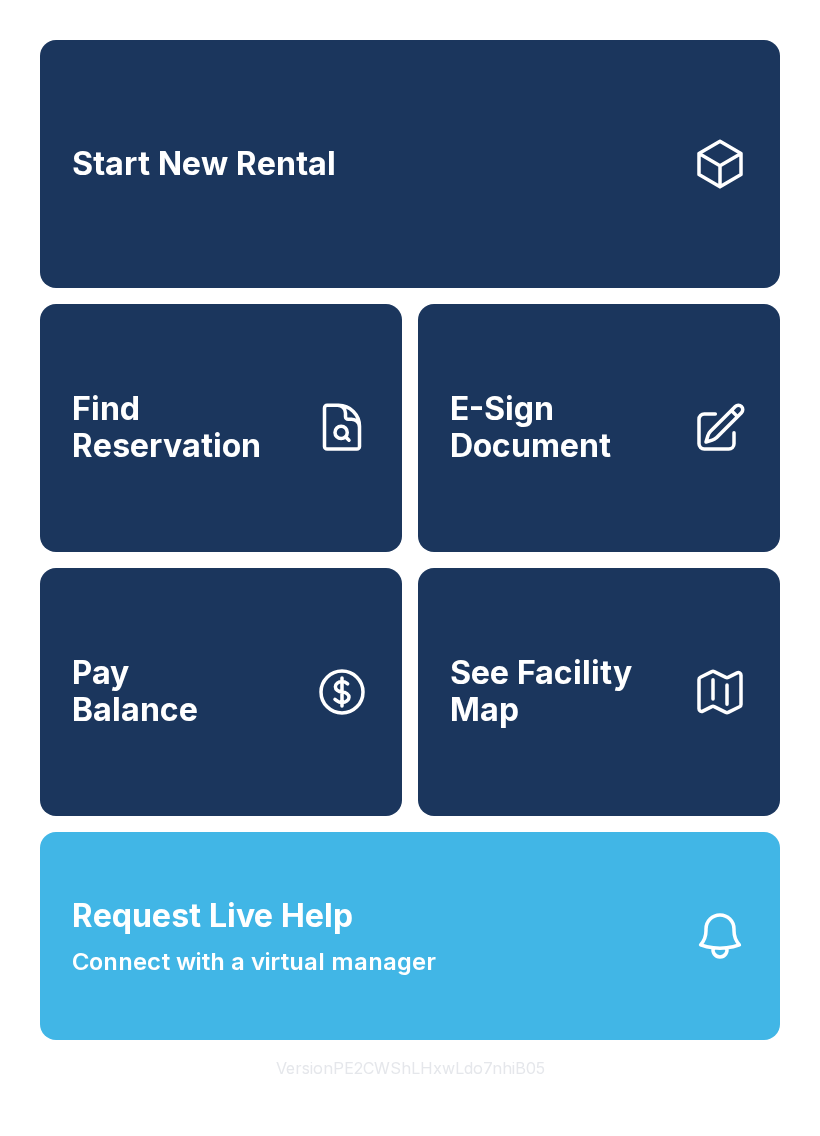 click on "Request Live Help Connect with a virtual manager" at bounding box center (410, 936) 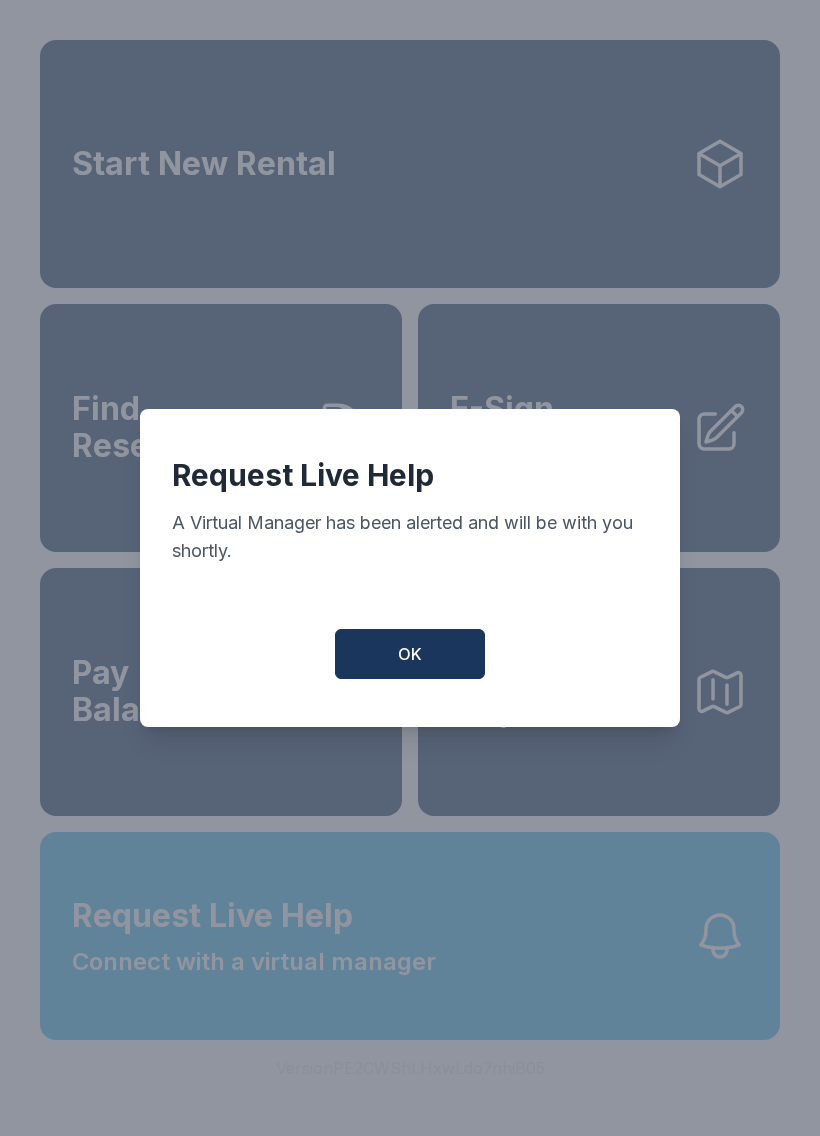 click on "OK" at bounding box center (410, 654) 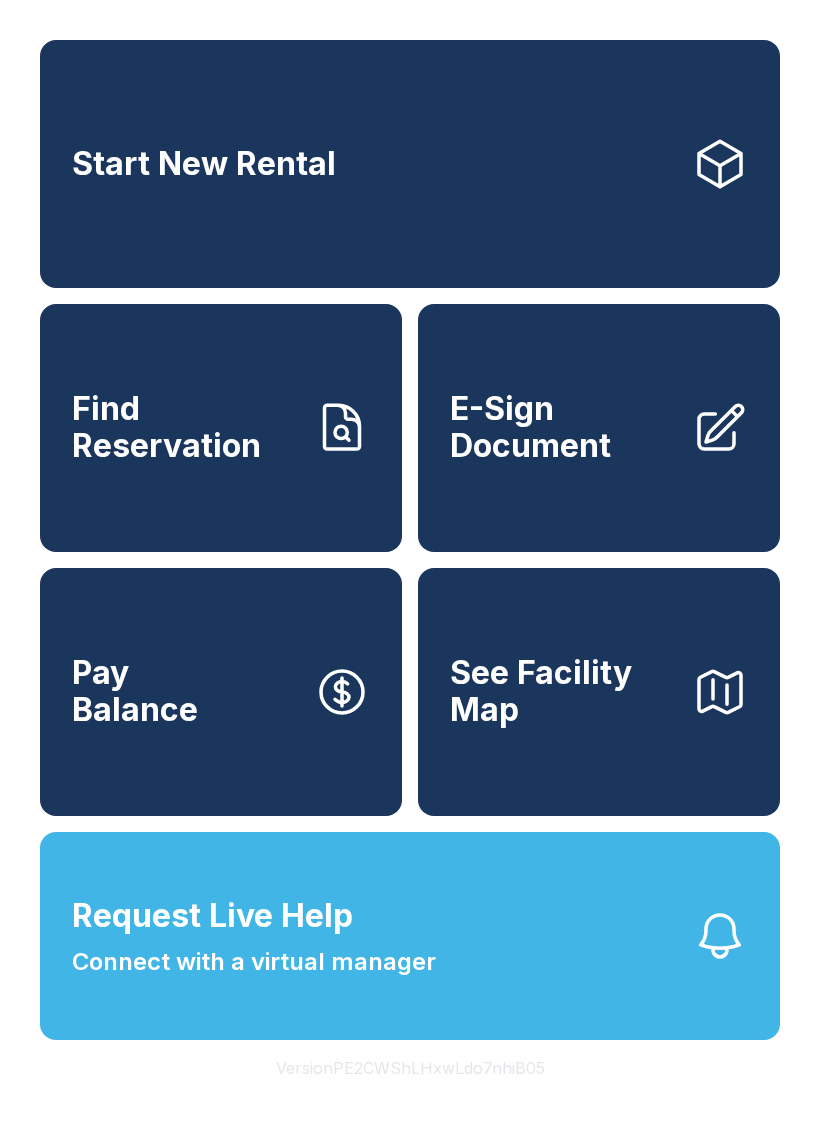 click on "Request Live Help Connect with a virtual manager" at bounding box center [254, 936] 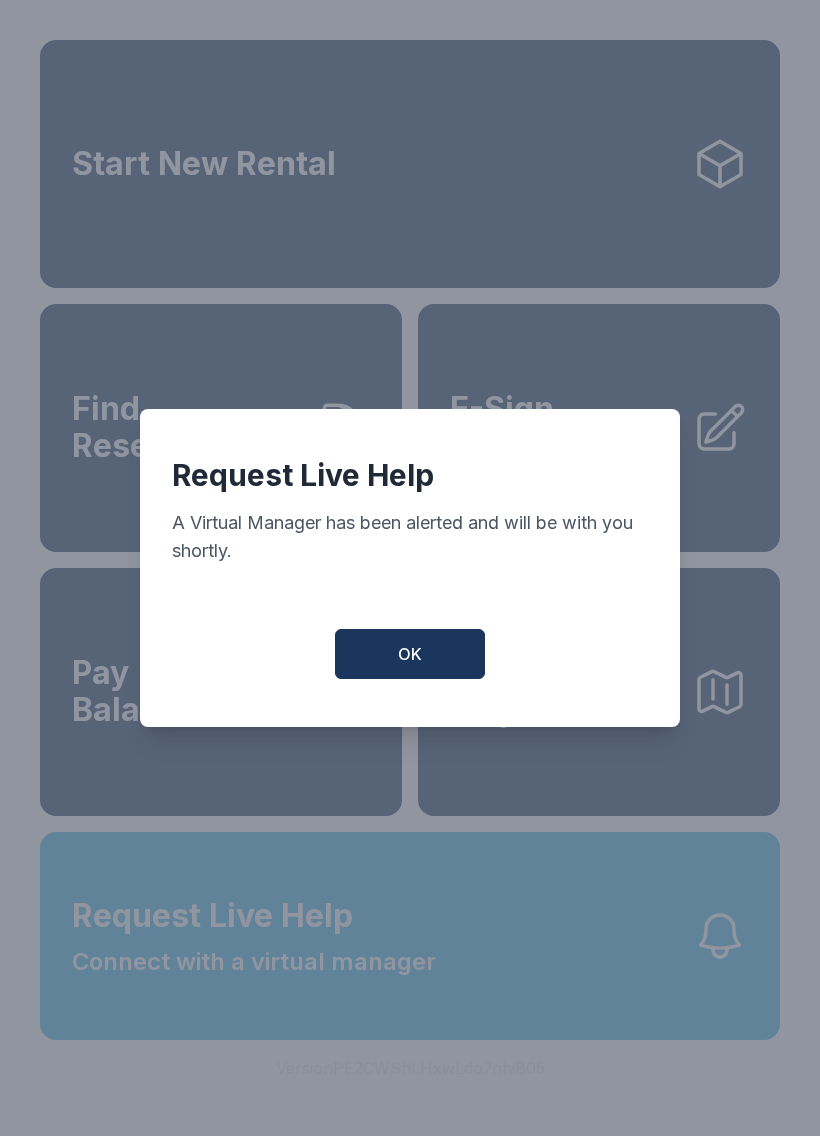 click on "OK" at bounding box center (410, 654) 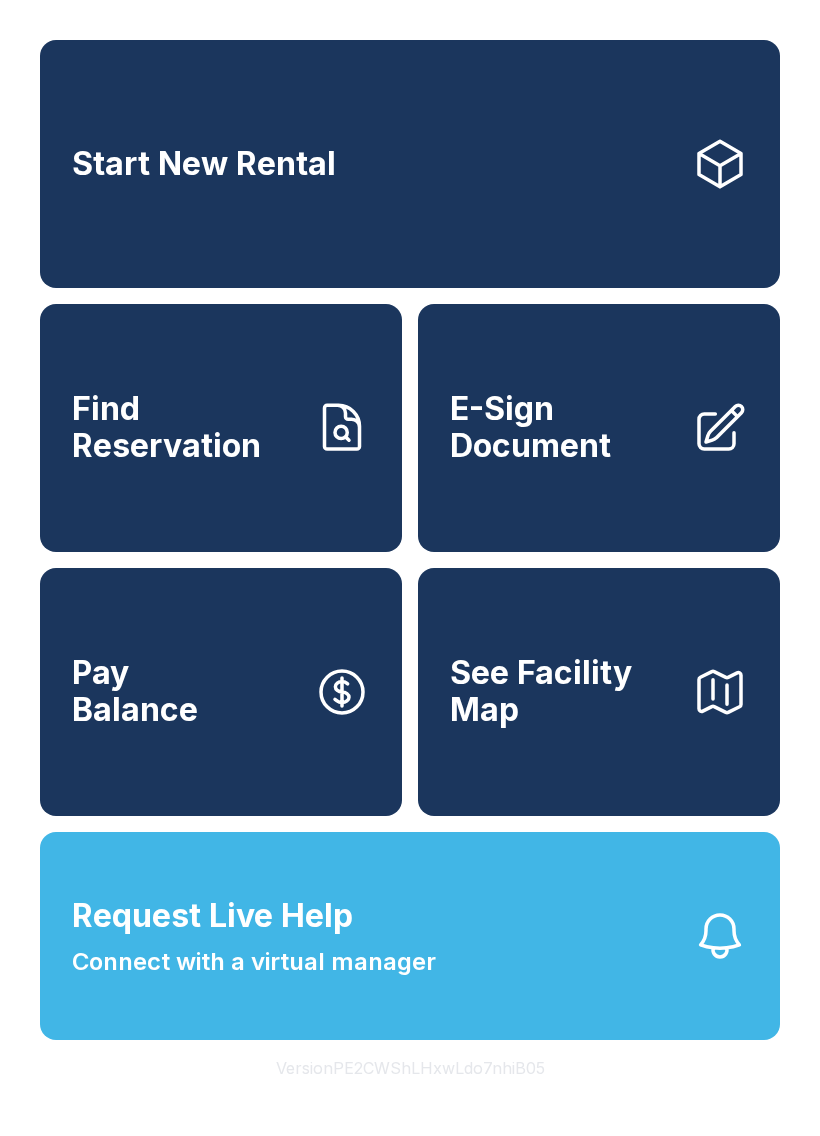 click on "Connect with a virtual manager" at bounding box center (254, 962) 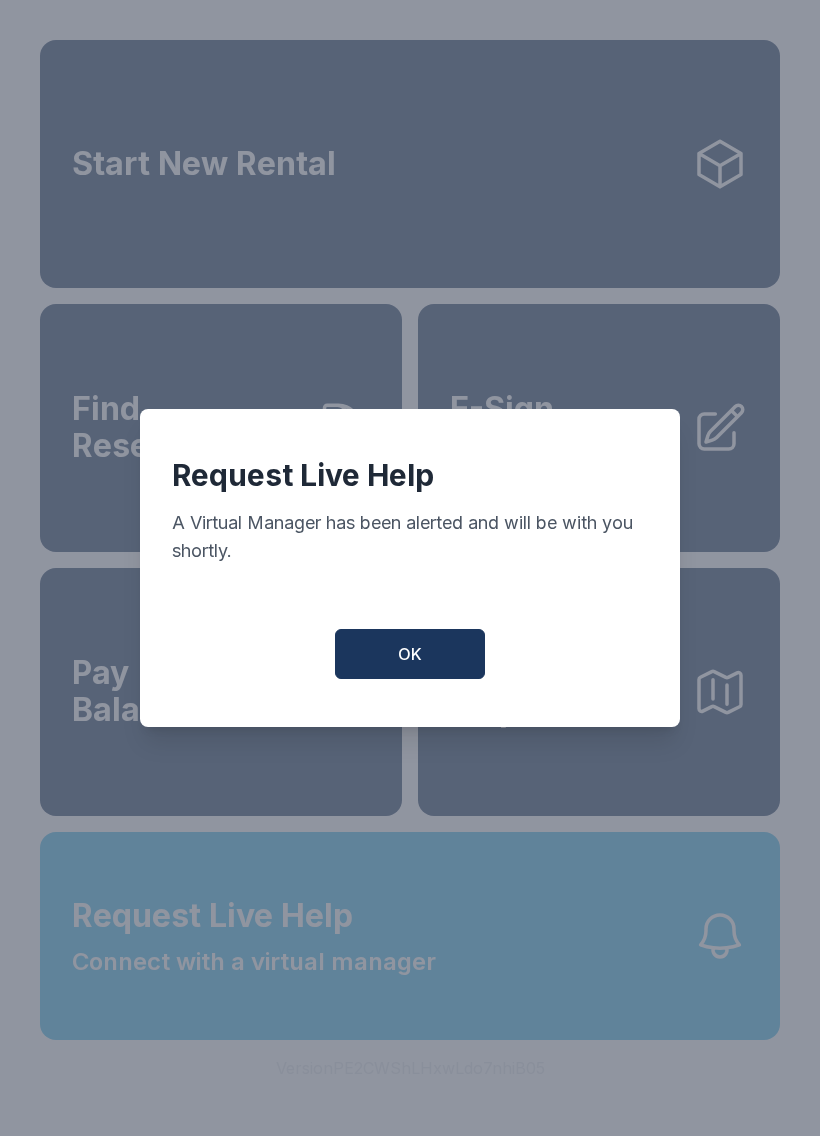 click on "OK" at bounding box center [410, 654] 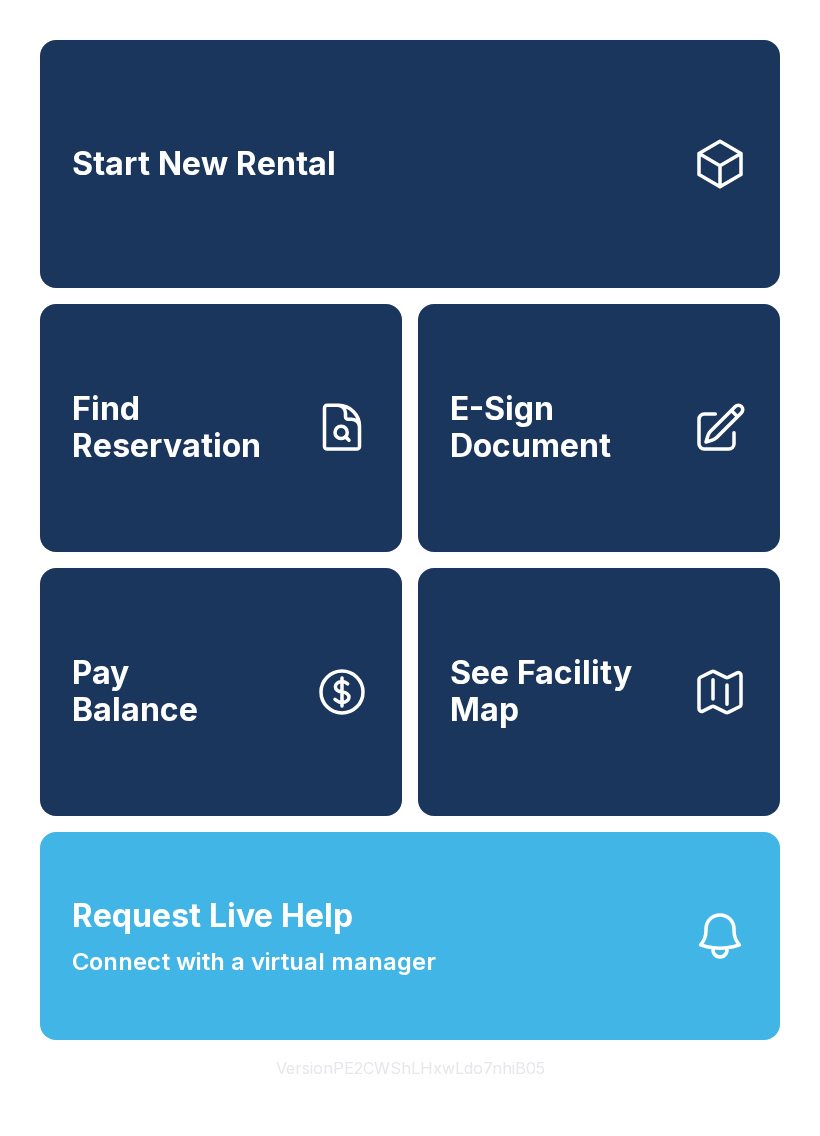 click on "Connect with a virtual manager" at bounding box center [254, 962] 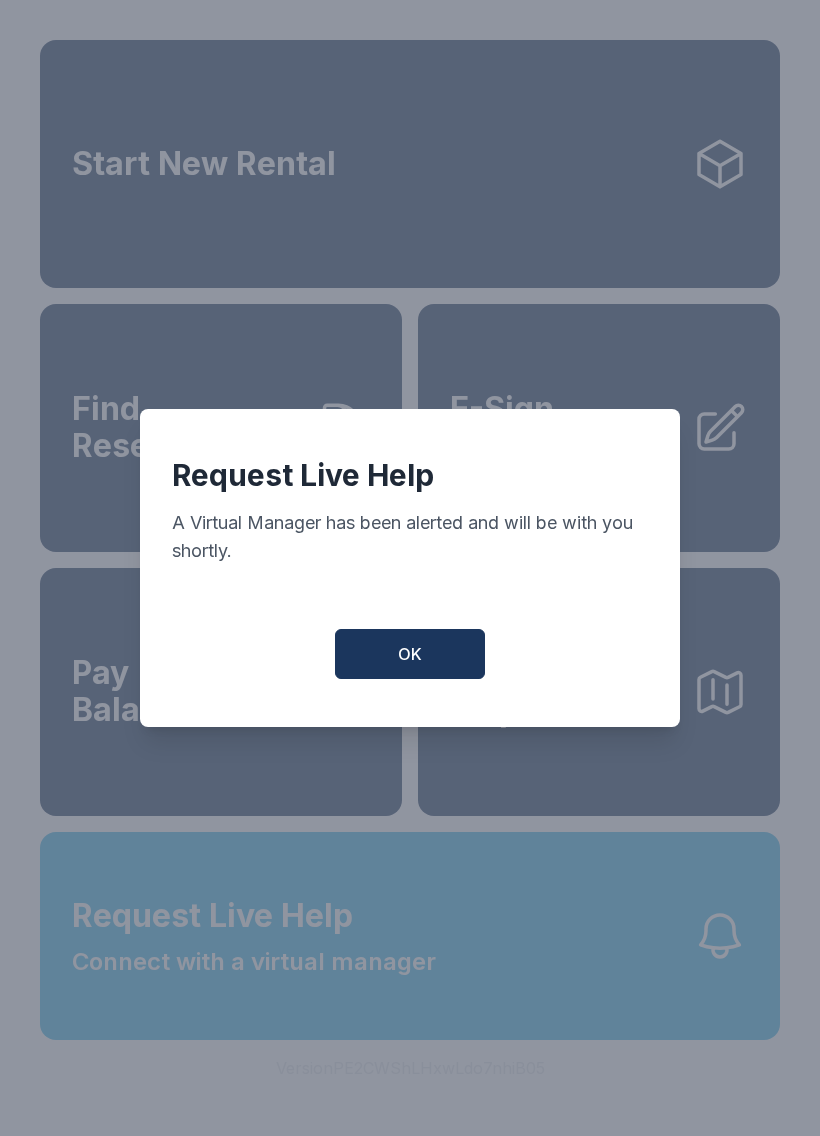 click on "OK" at bounding box center (410, 654) 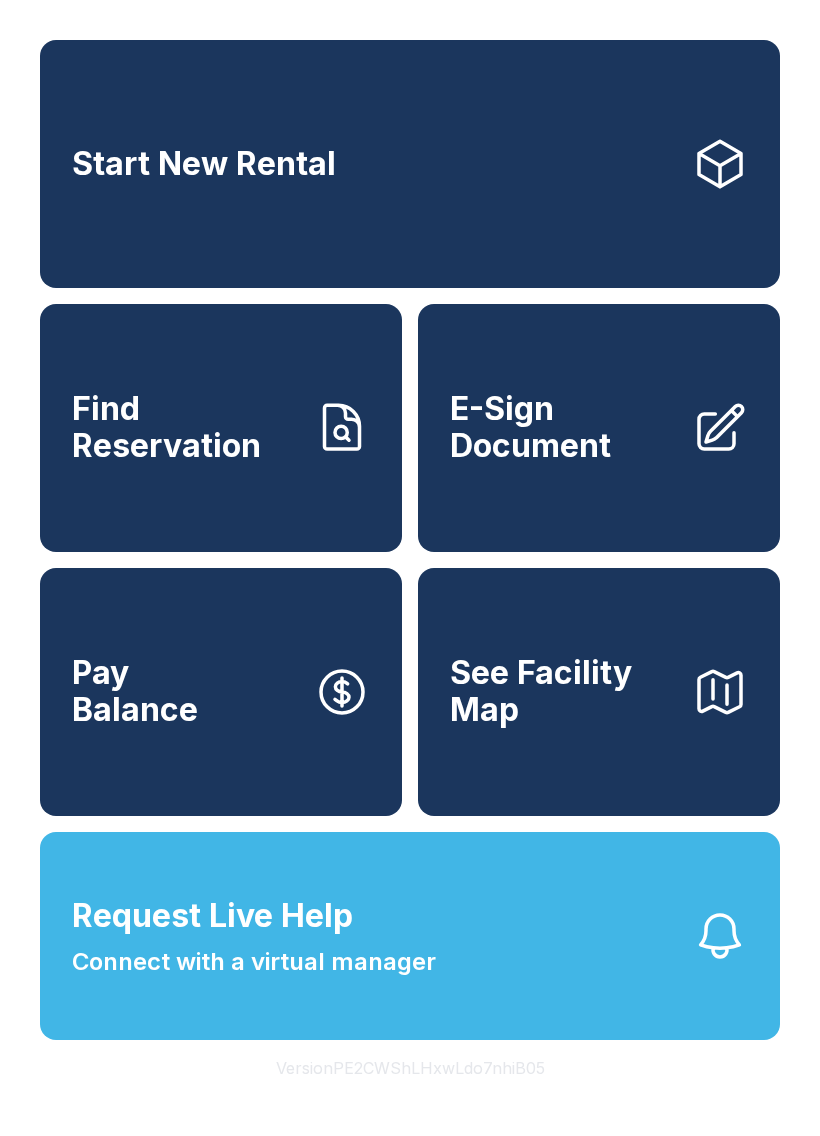 click on "Request Live Help Connect with a virtual manager" at bounding box center (410, 936) 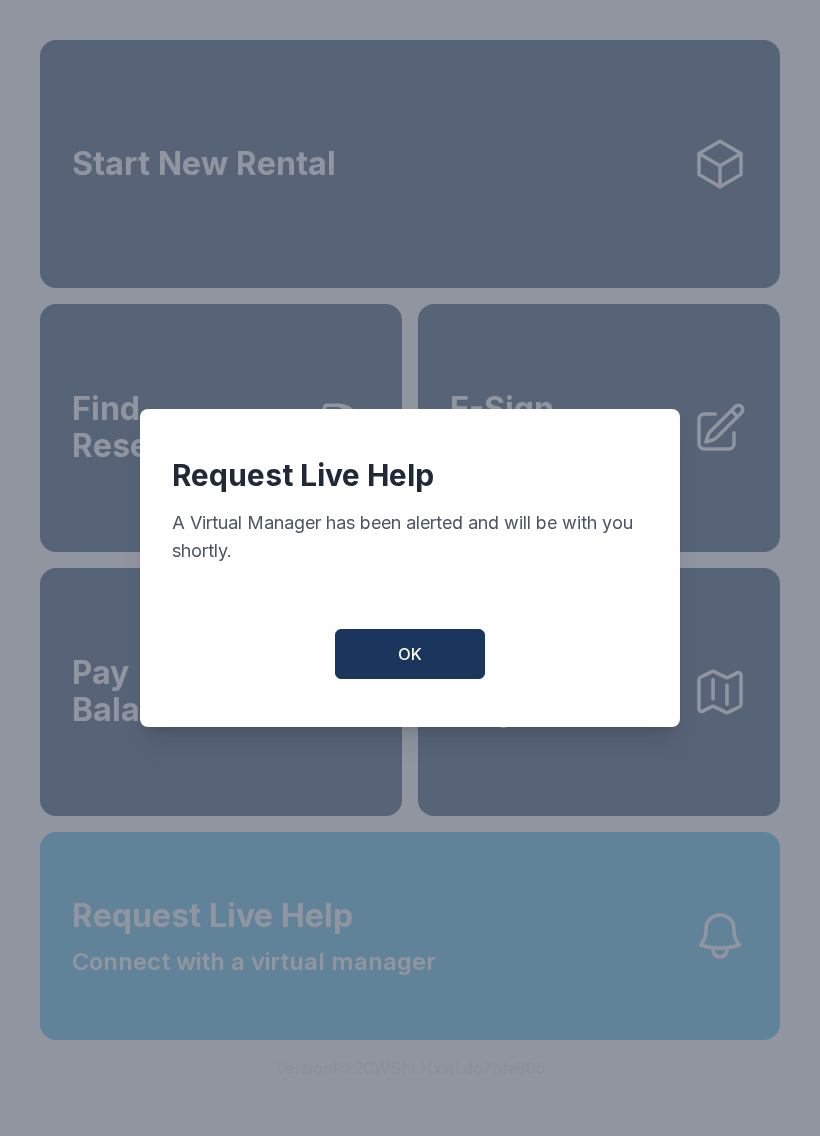 click on "OK" at bounding box center [410, 654] 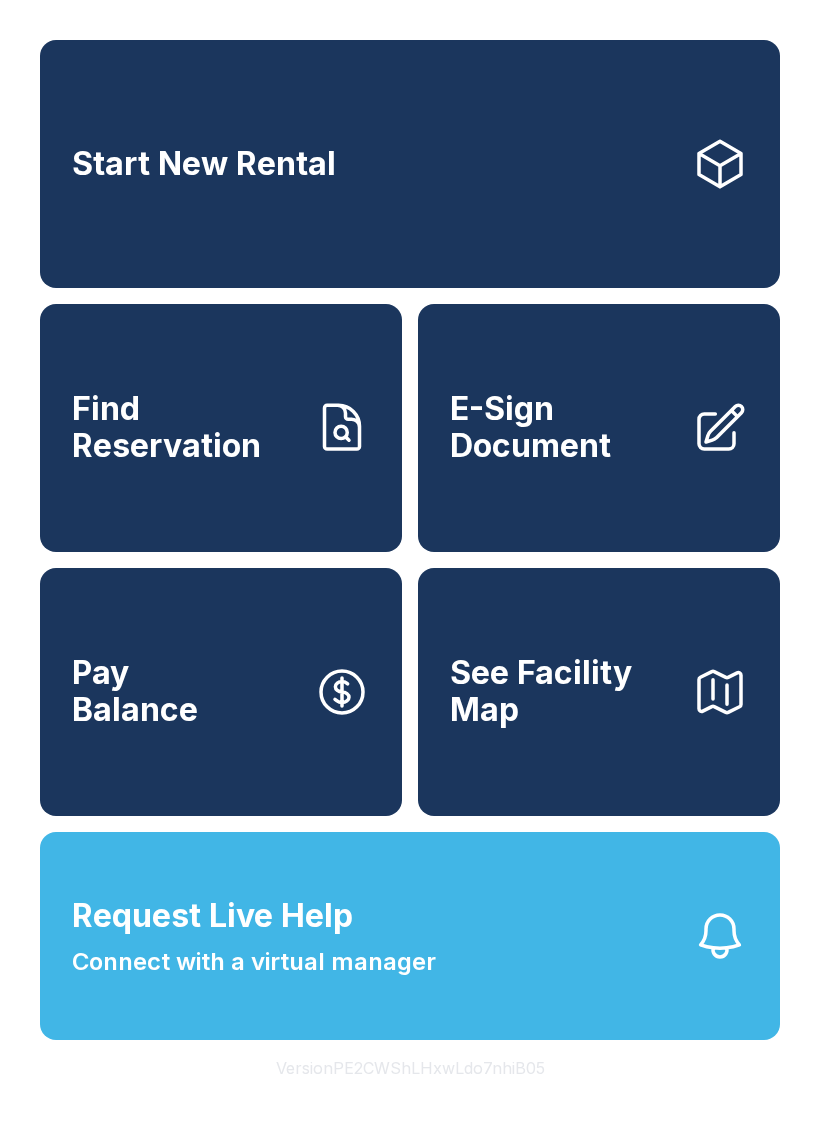 click on "Request Live Help Connect with a virtual manager" at bounding box center [410, 936] 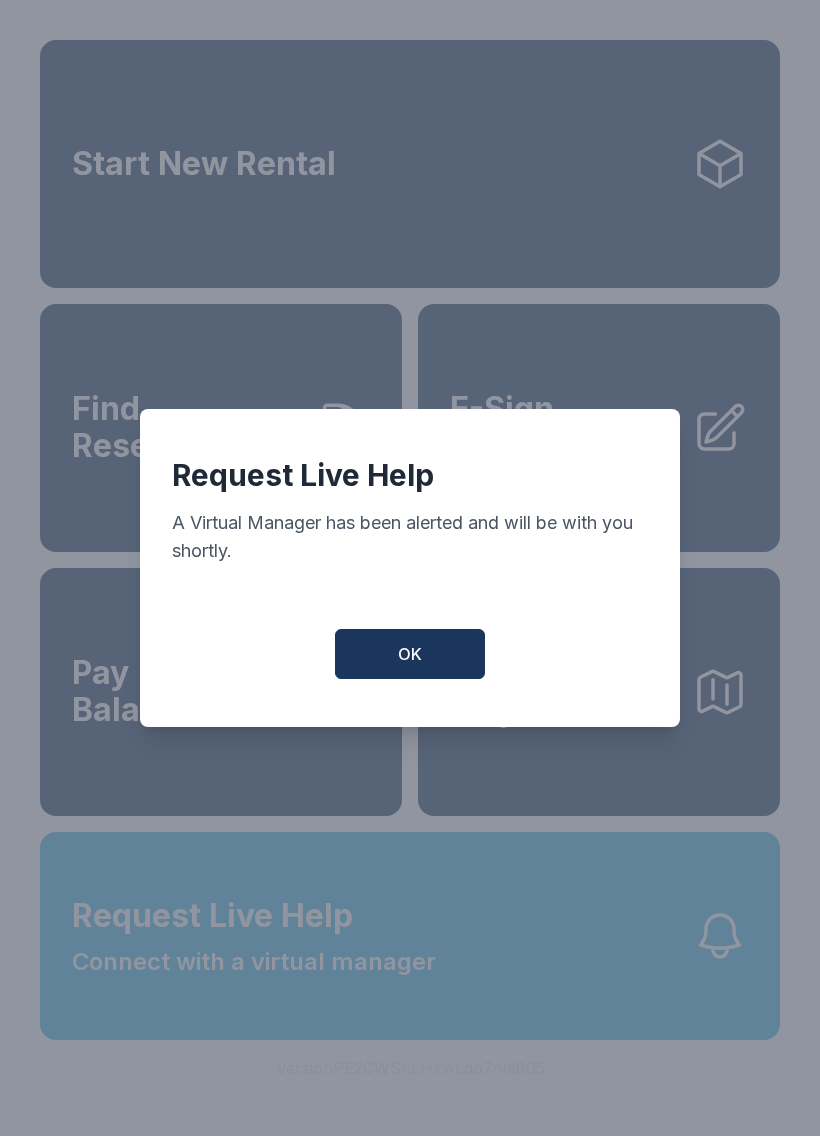 click on "OK" at bounding box center [410, 654] 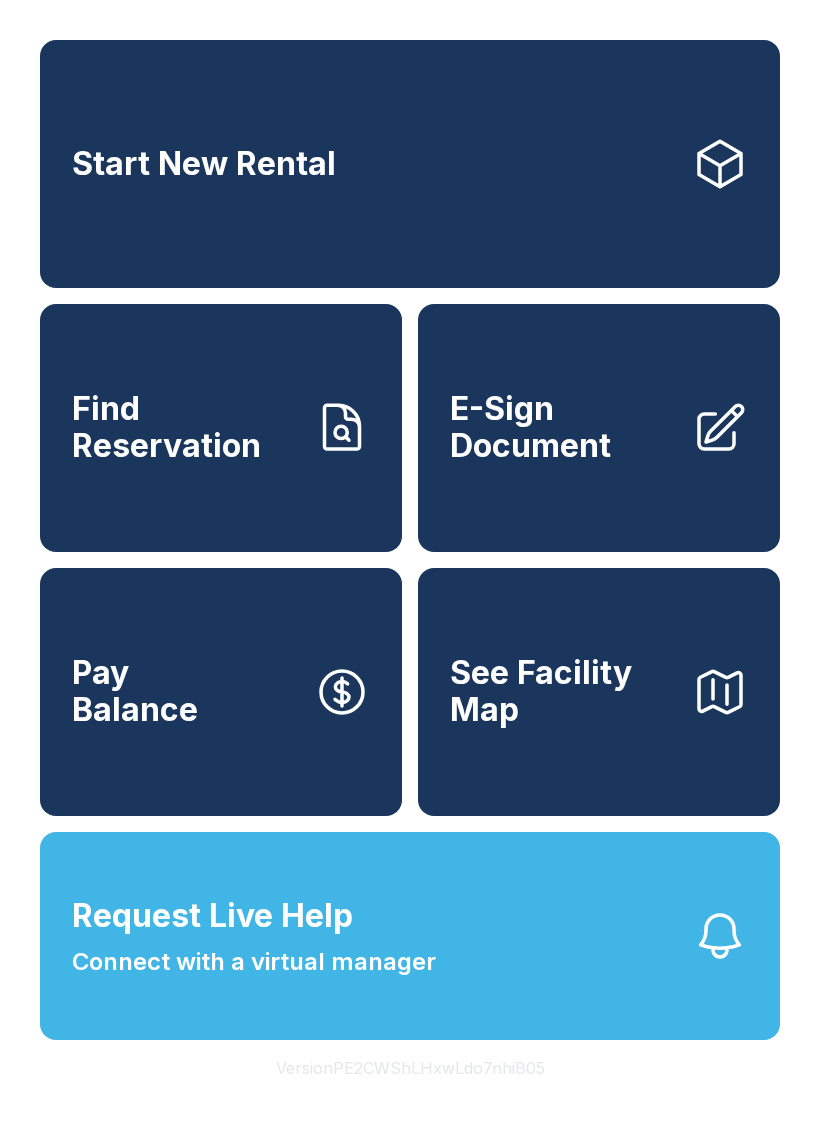 click on "Connect with a virtual manager" at bounding box center (254, 962) 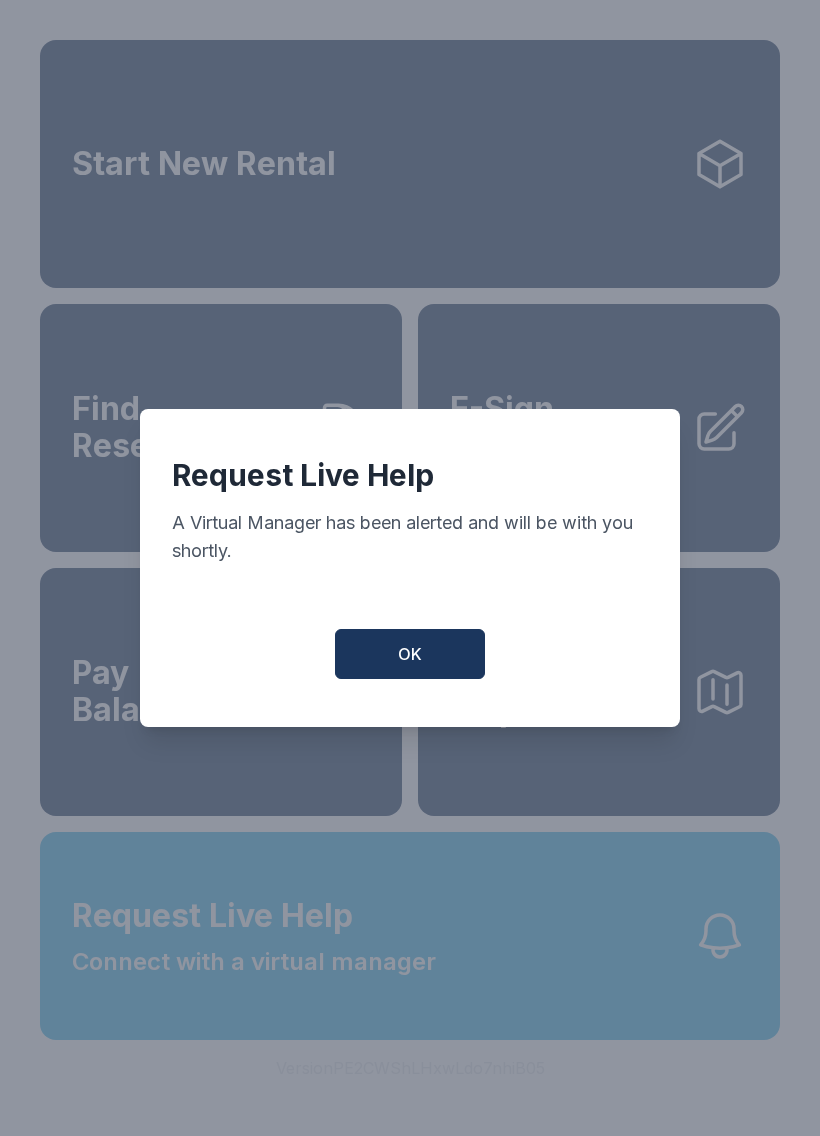 click on "OK" at bounding box center [410, 654] 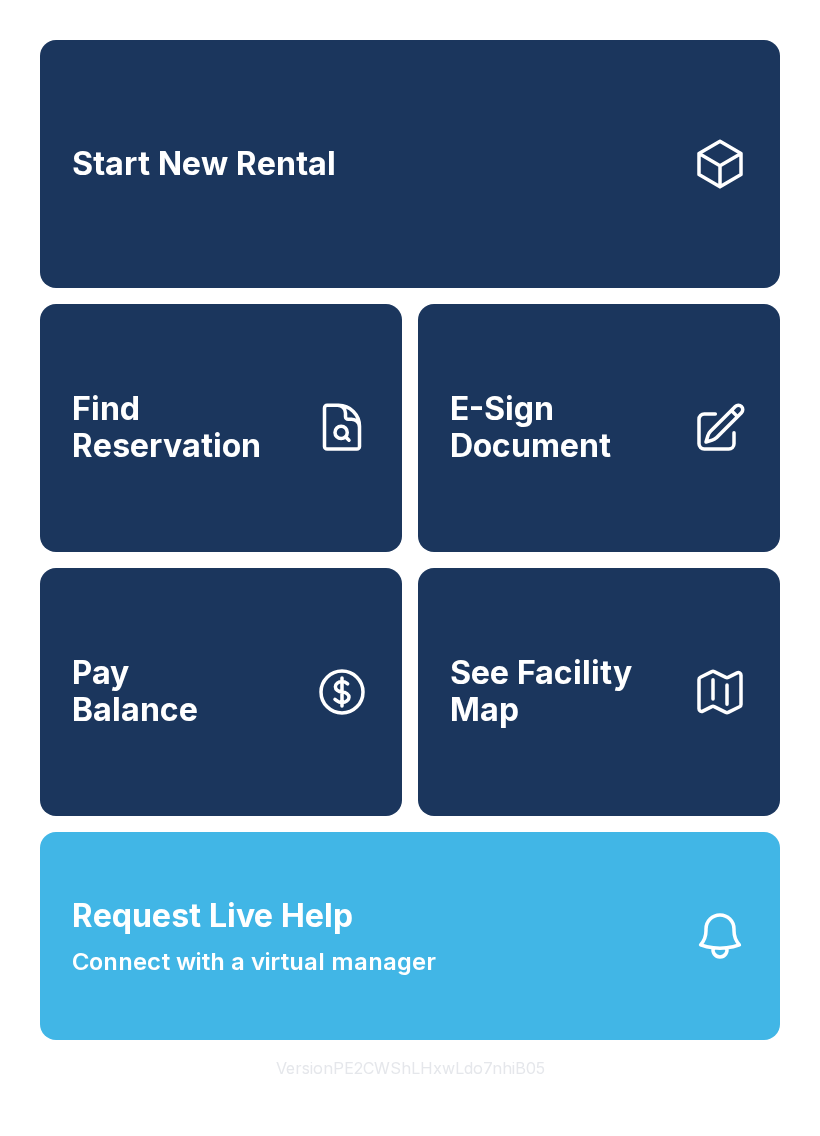 click on "Request Live Help" at bounding box center (212, 916) 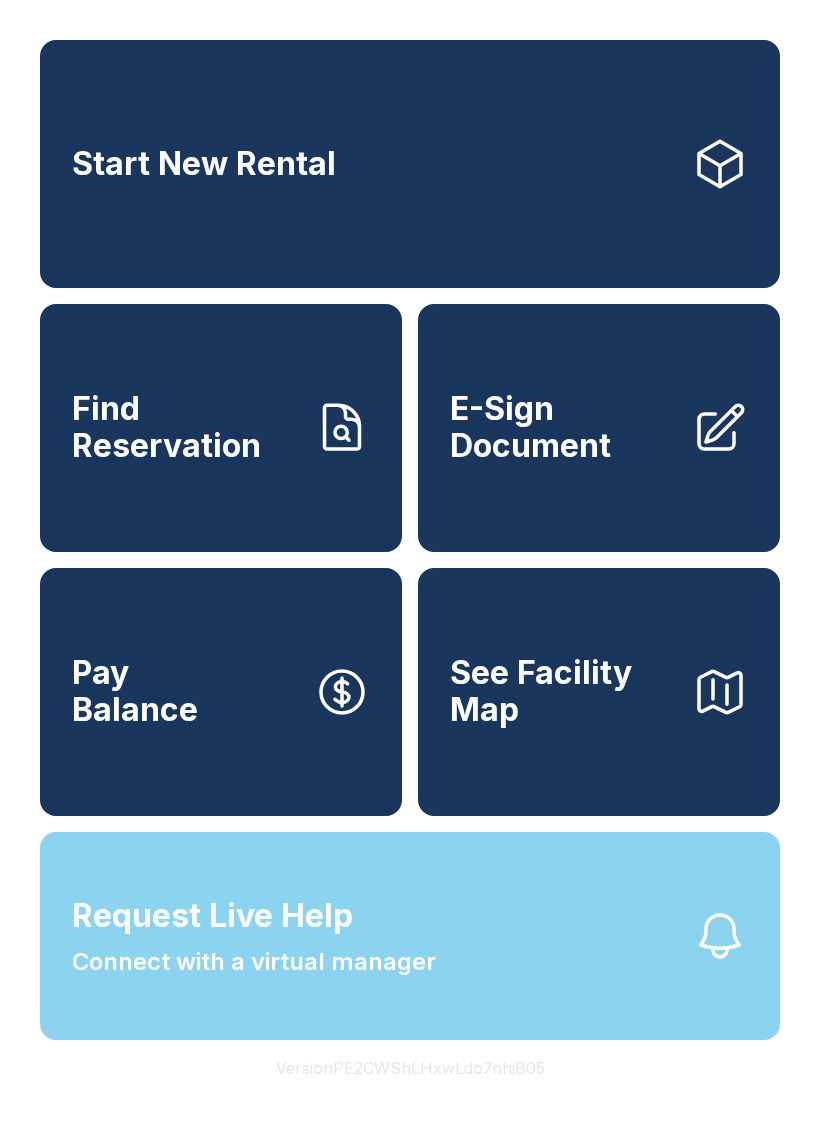 click on "Request Live Help Connect with a virtual manager" at bounding box center [410, 936] 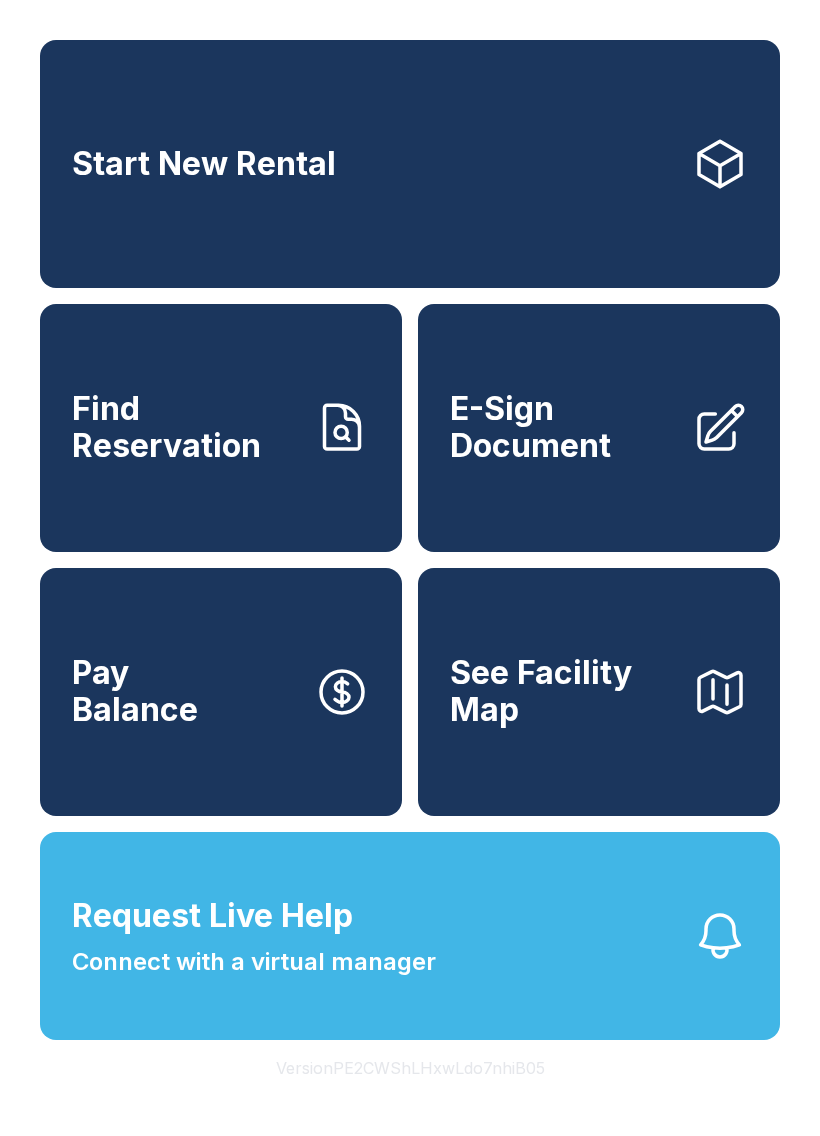 click on "Request Live Help" at bounding box center [212, 916] 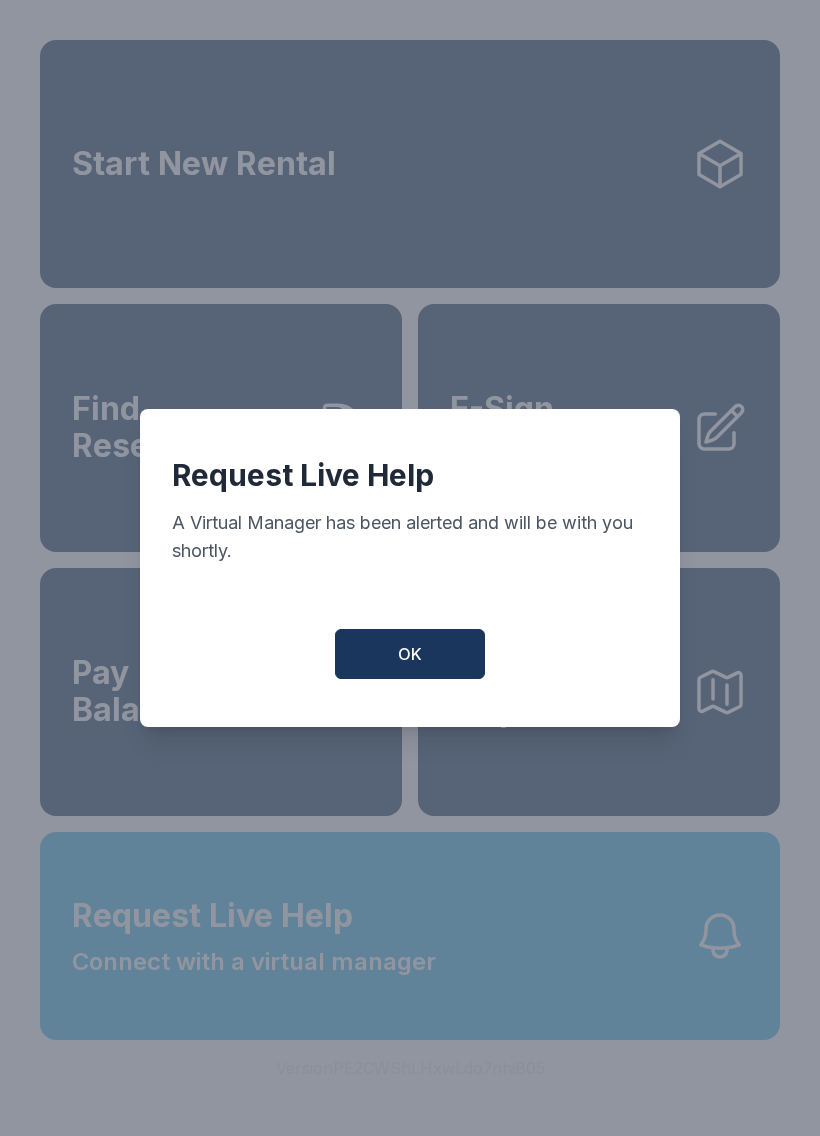 click on "Request Live Help Connect with a virtual manager" at bounding box center [410, 936] 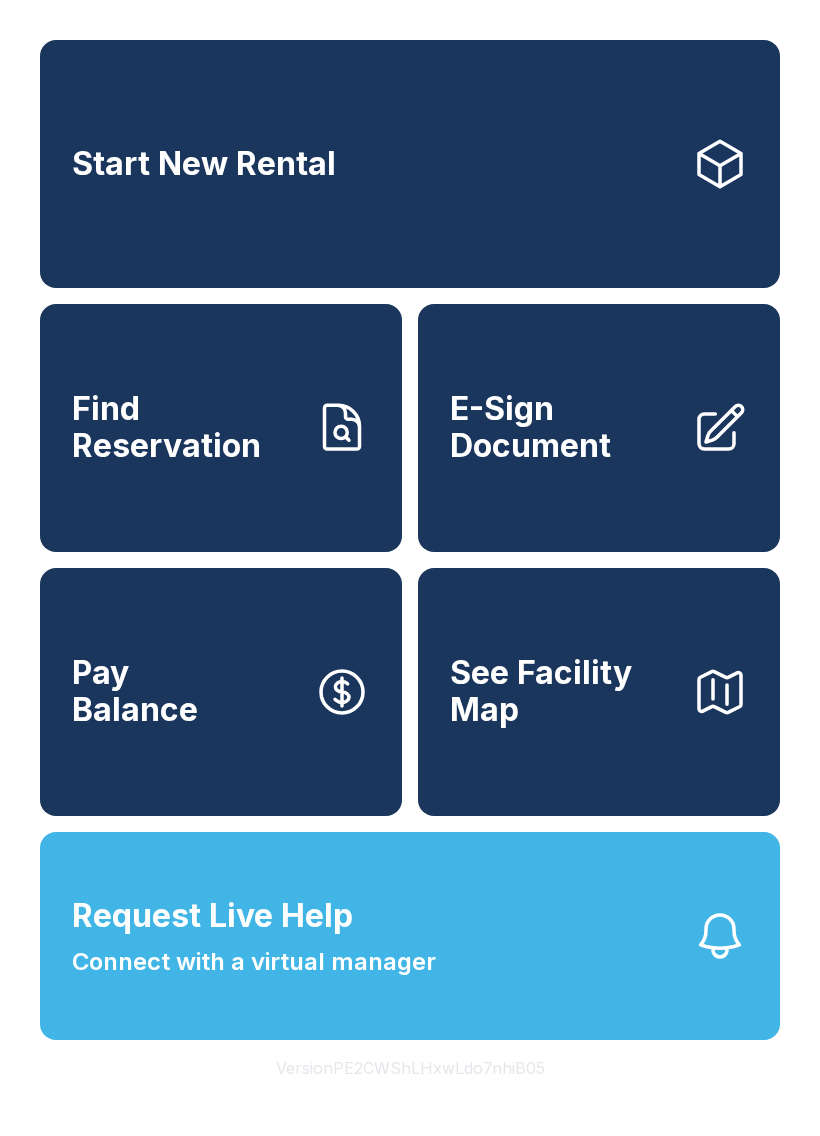 click on "Request Live Help Connect with a virtual manager" at bounding box center [410, 936] 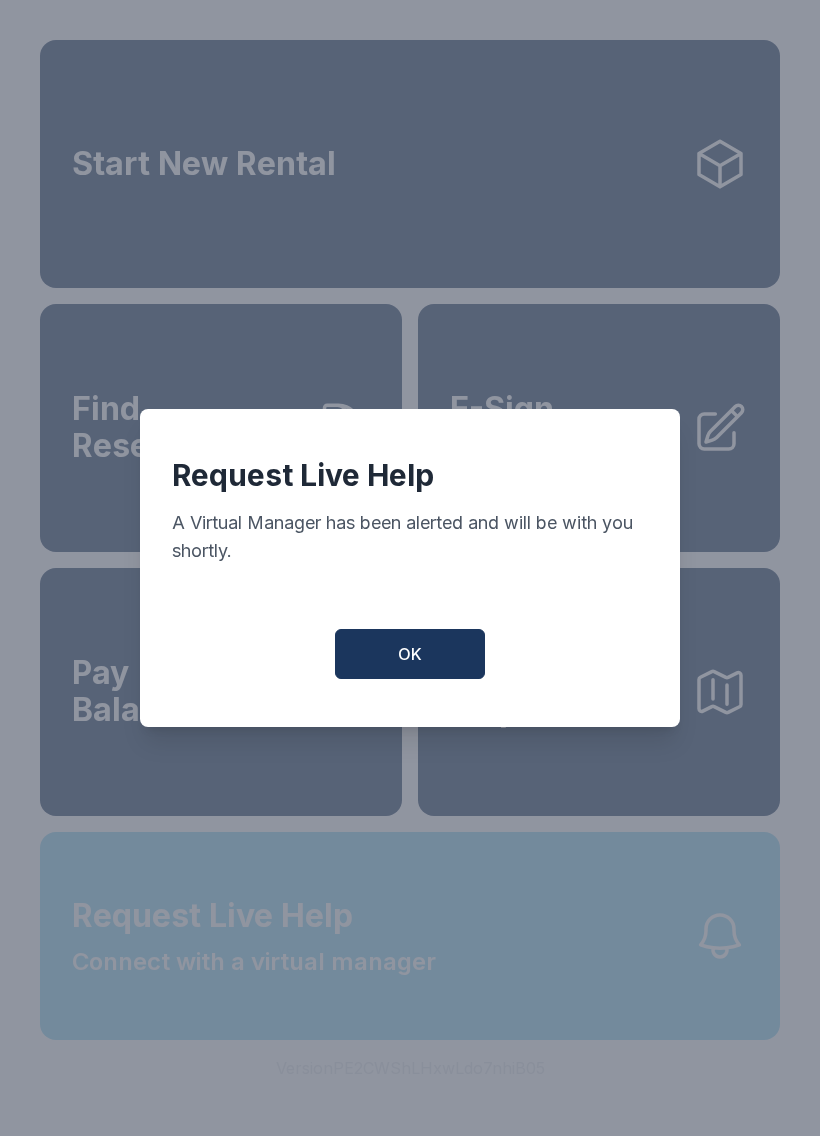 click on "Request Live Help Connect with a virtual manager" at bounding box center [410, 936] 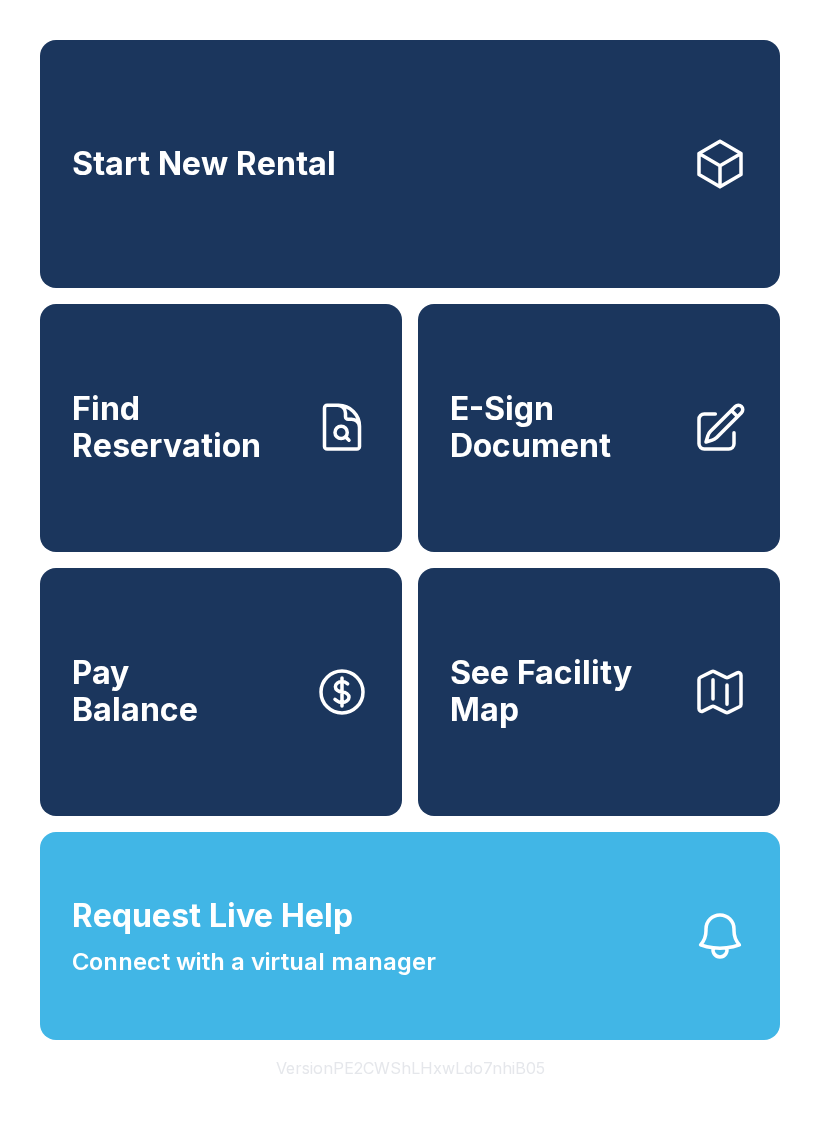 click on "Request Live Help Connect with a virtual manager" at bounding box center [410, 936] 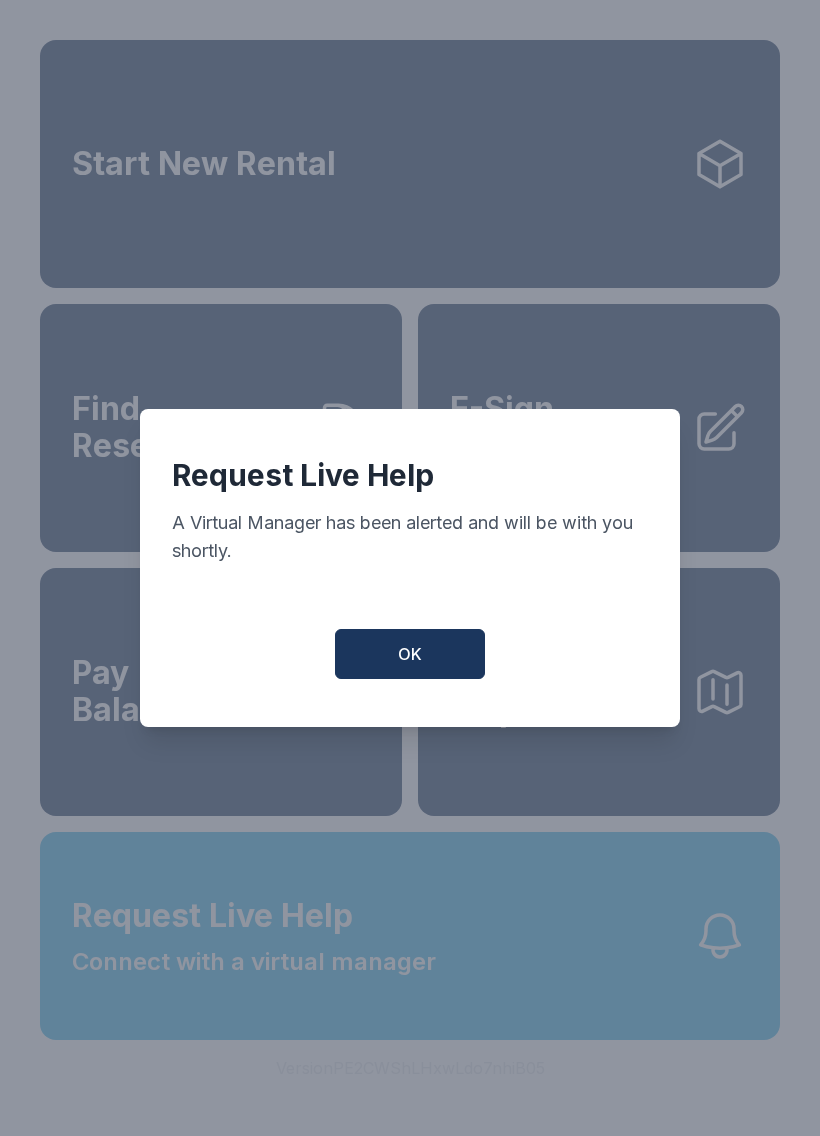click on "OK" at bounding box center [410, 654] 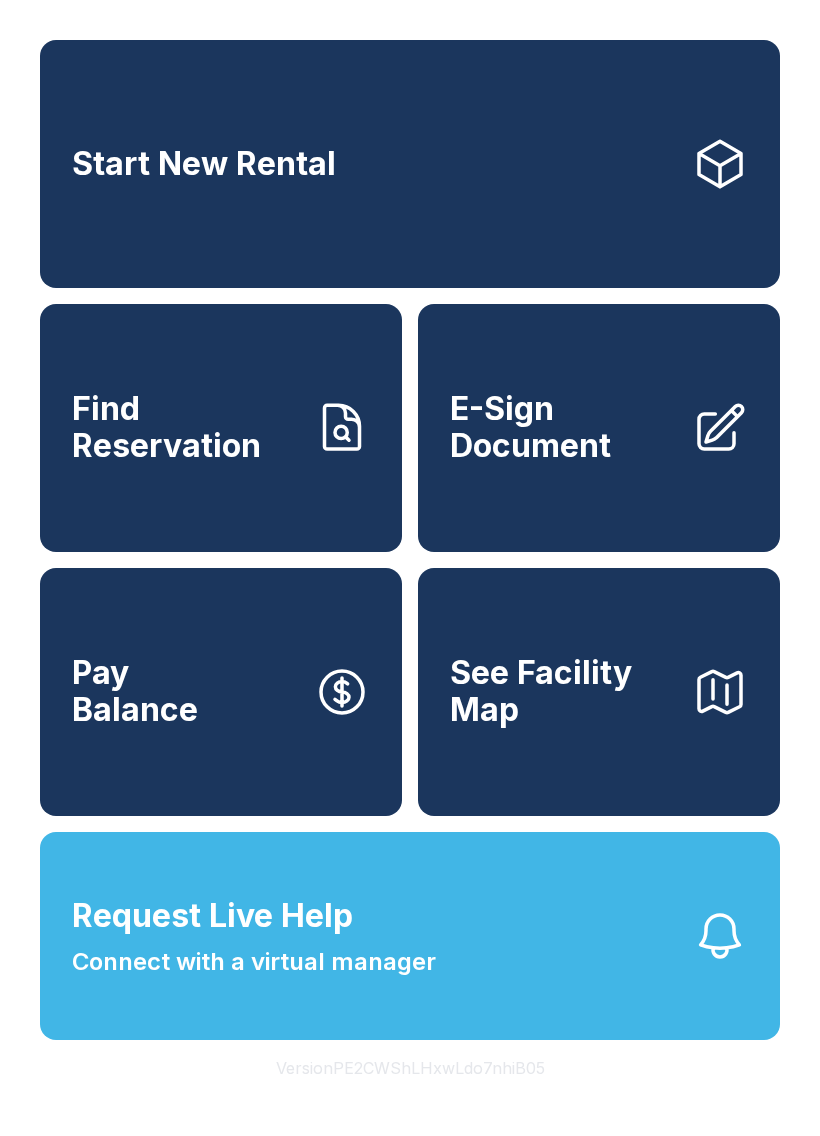 click on "Start New Rental Find Reservation E-Sign Document Pay  Balance See Facility Map" at bounding box center (410, 428) 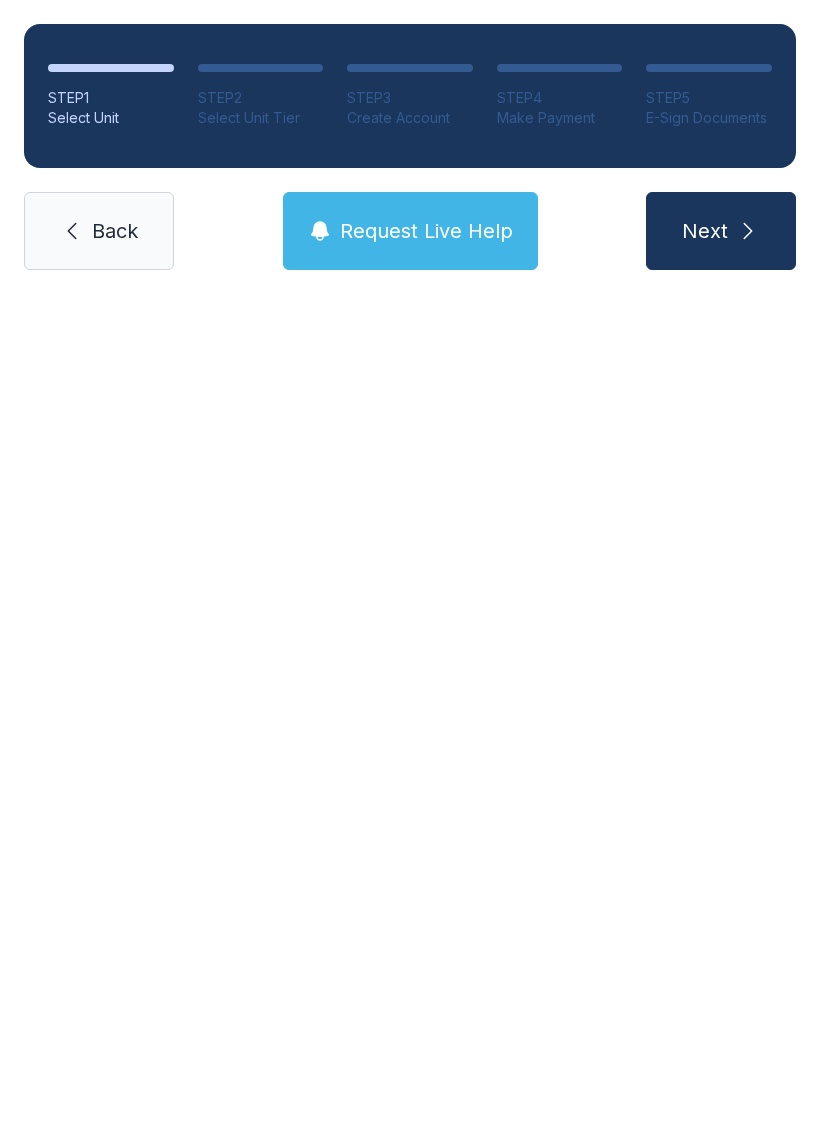 click on "Request Live Help" at bounding box center [410, 231] 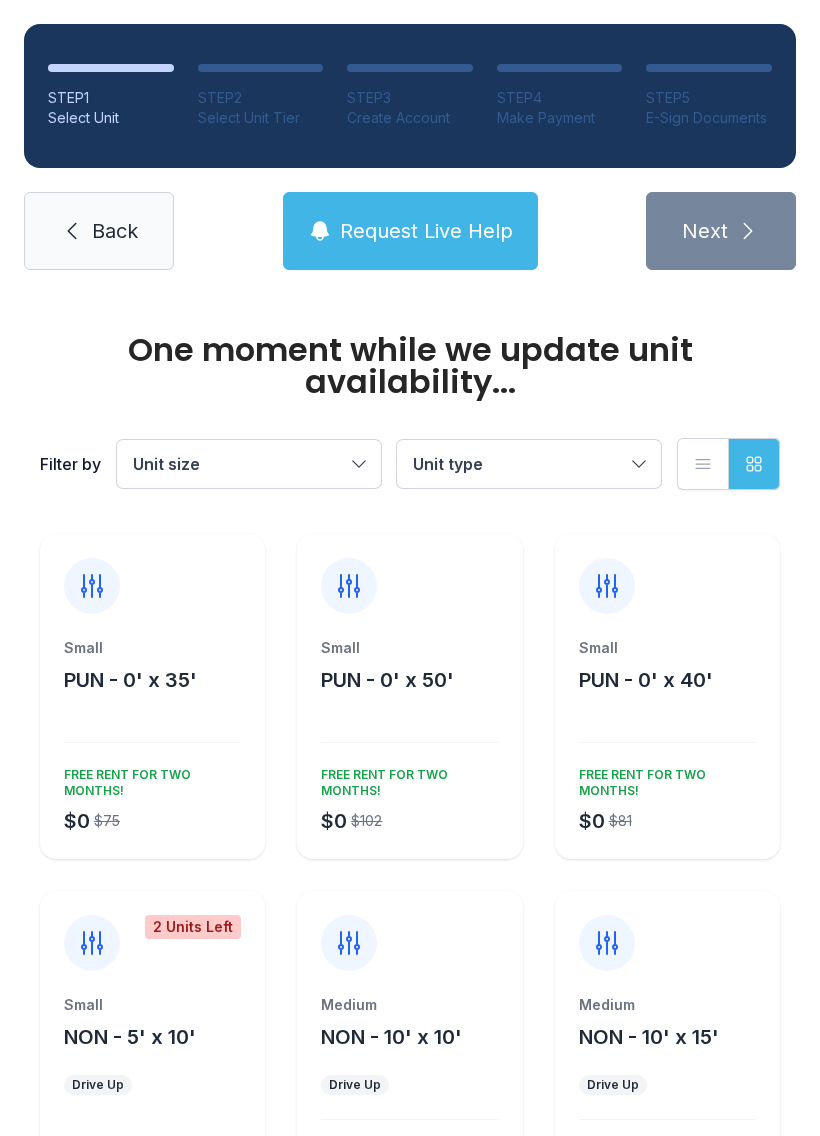 click on "STEP  2" at bounding box center (261, 98) 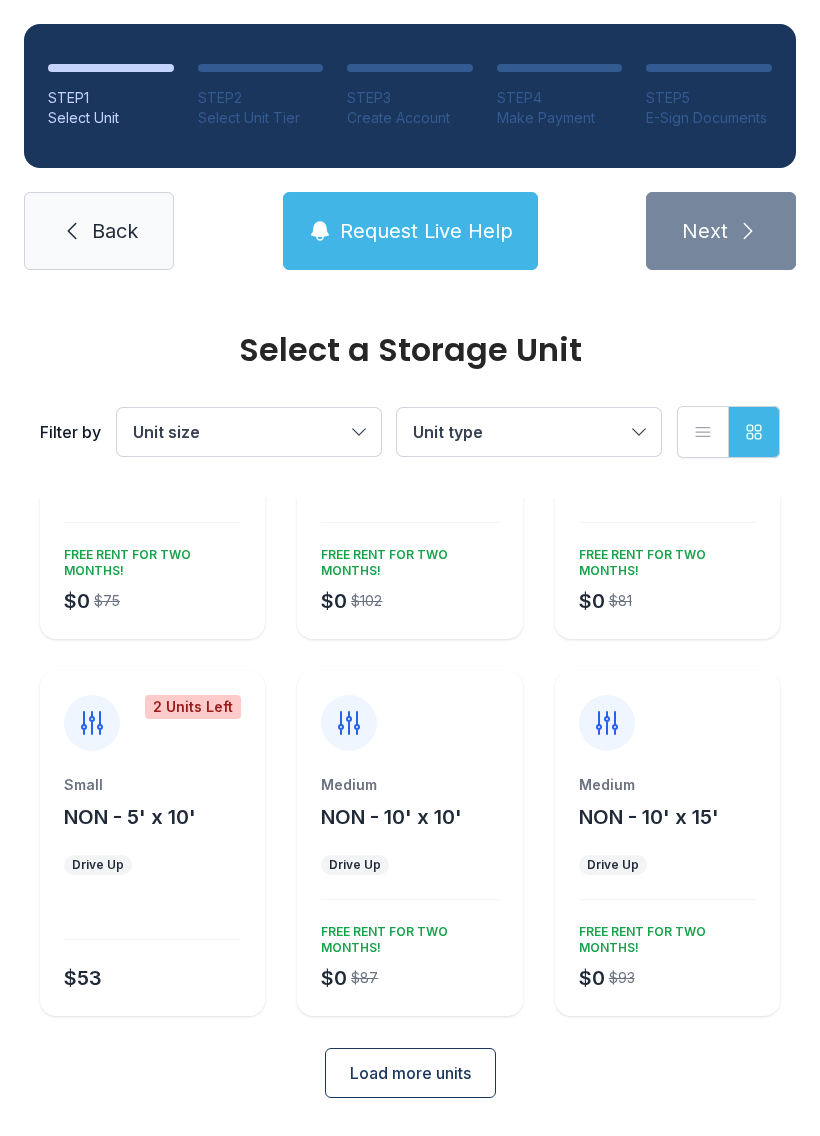 scroll, scrollTop: 186, scrollLeft: 0, axis: vertical 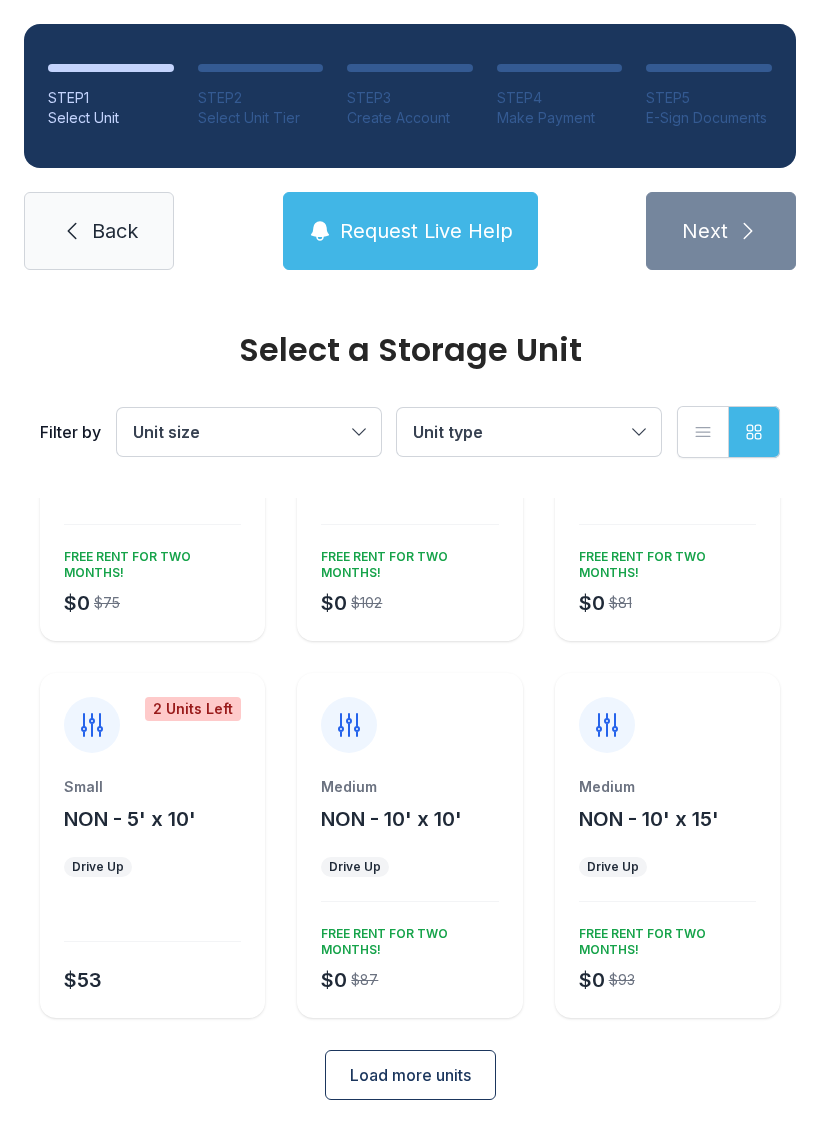 click on "Load more units" at bounding box center (410, 1075) 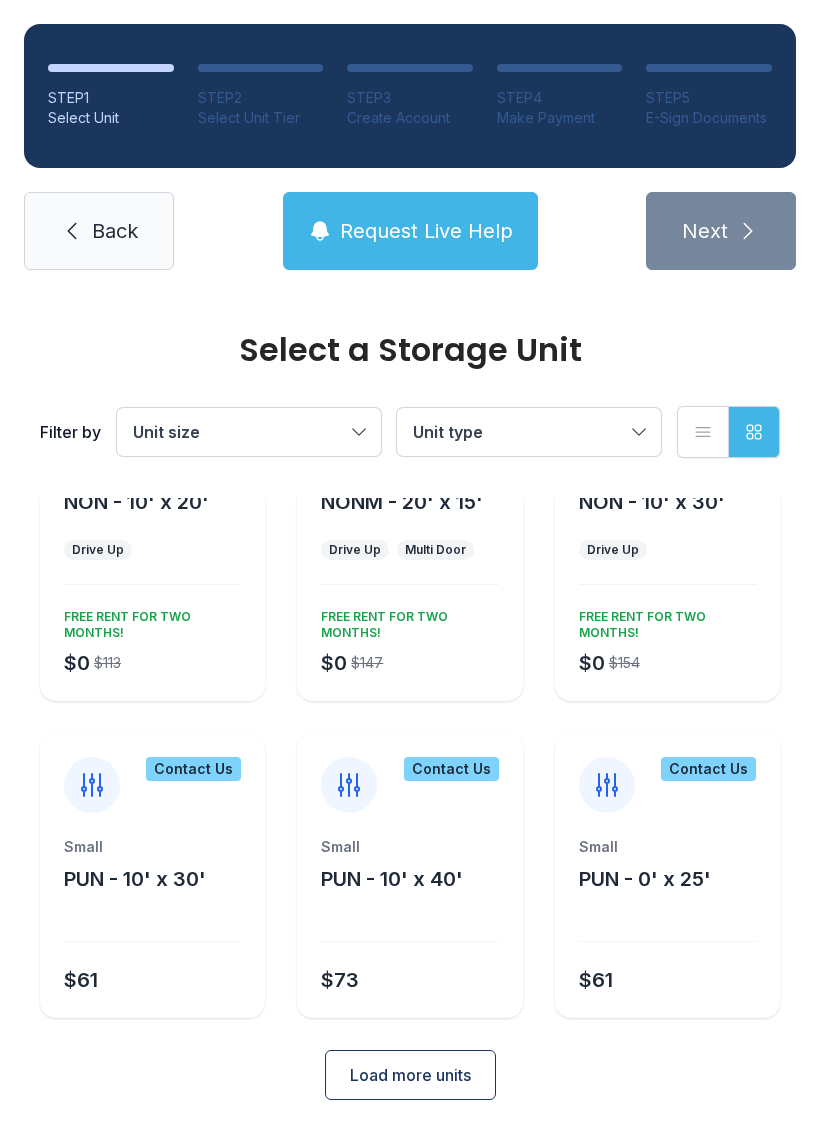click on "Load more units" at bounding box center (410, 1075) 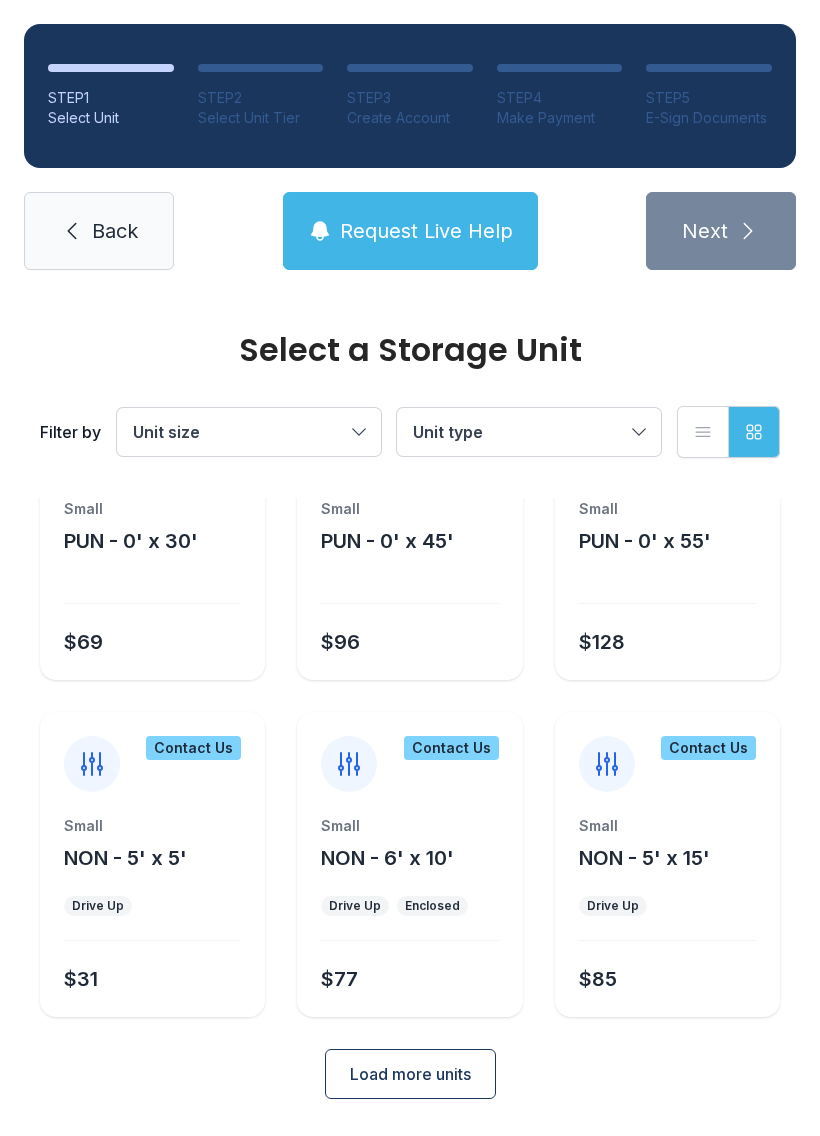 scroll, scrollTop: 1534, scrollLeft: 0, axis: vertical 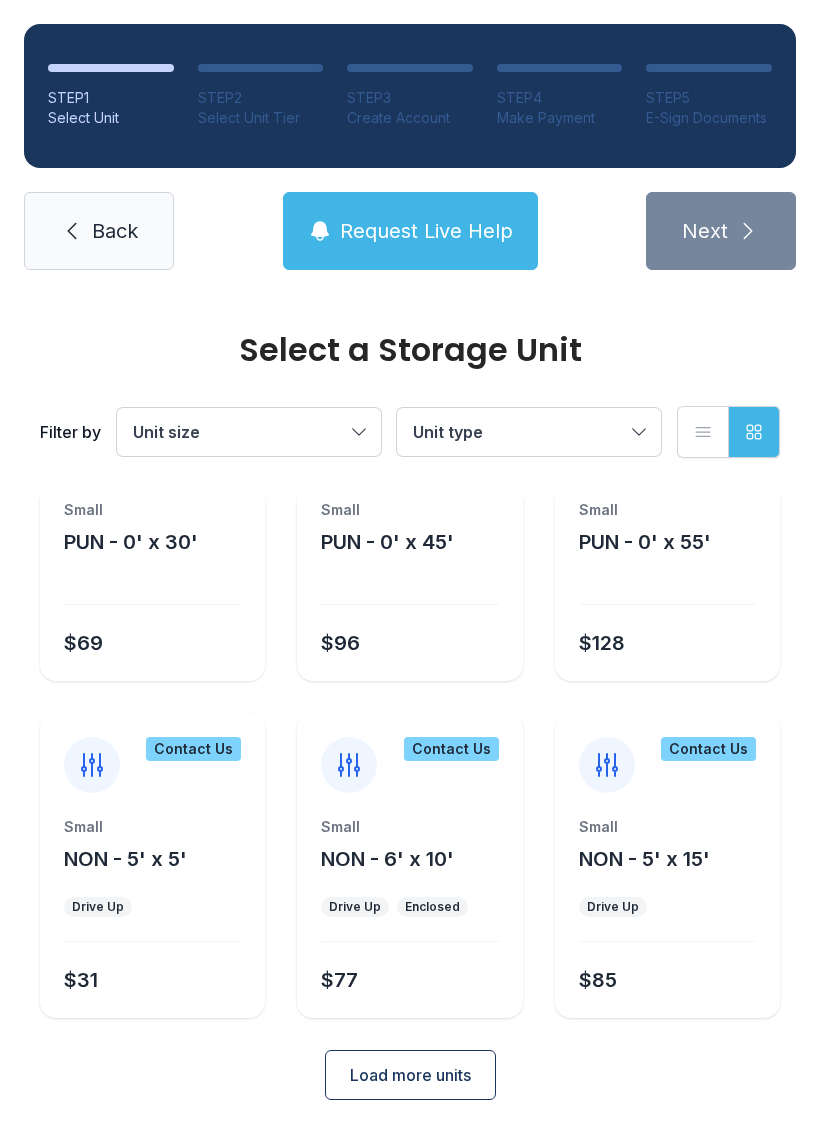 click on "Contact Us" at bounding box center [451, 749] 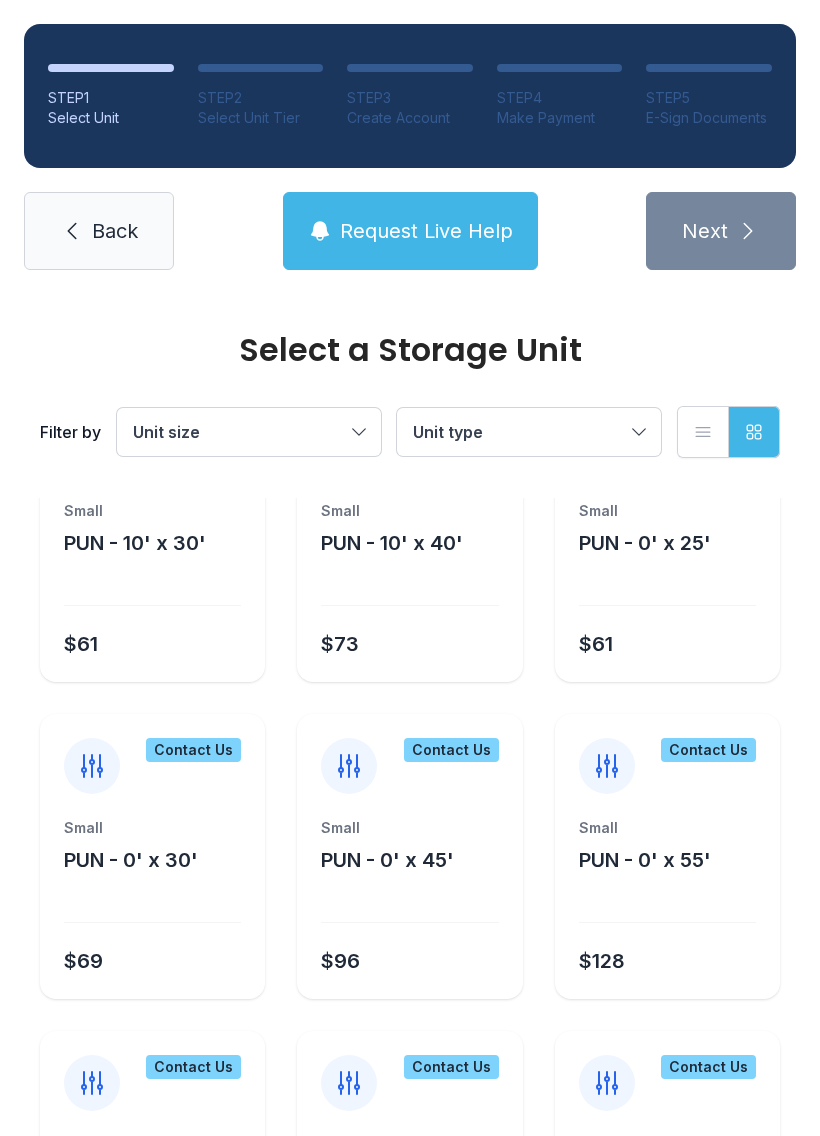 scroll, scrollTop: 1411, scrollLeft: 0, axis: vertical 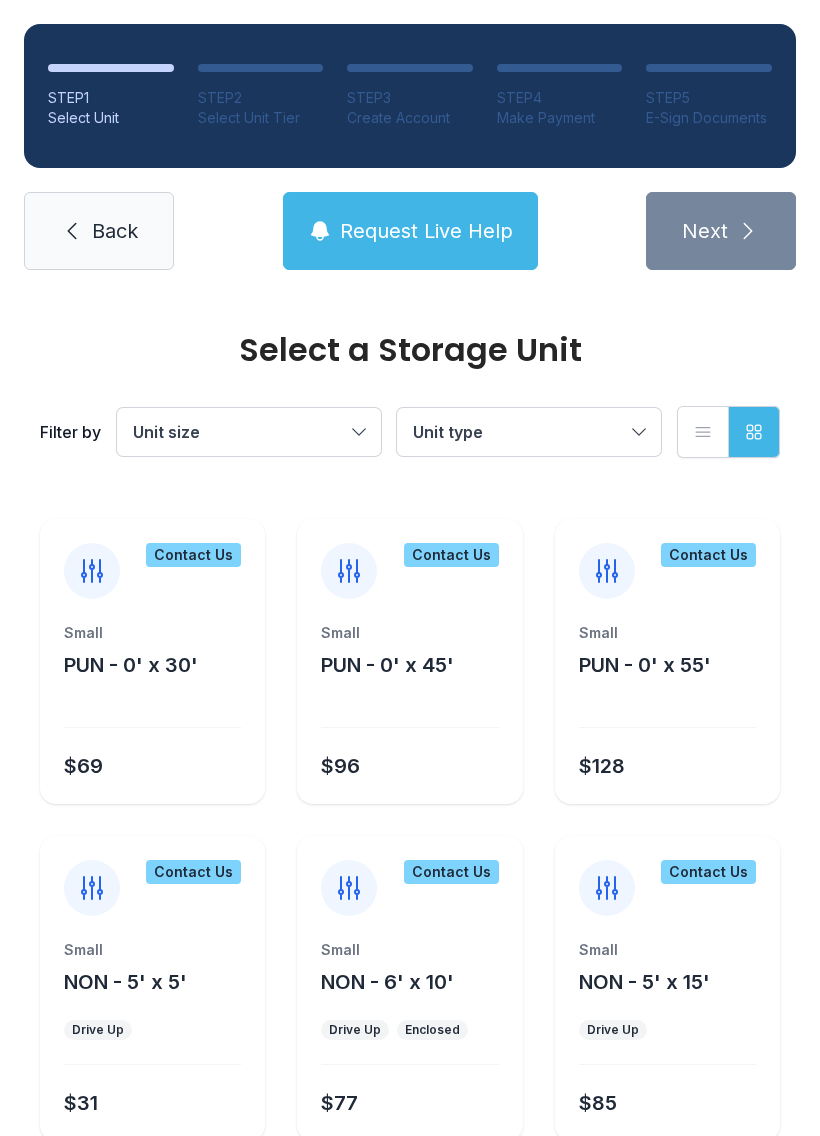click at bounding box center [607, 571] 